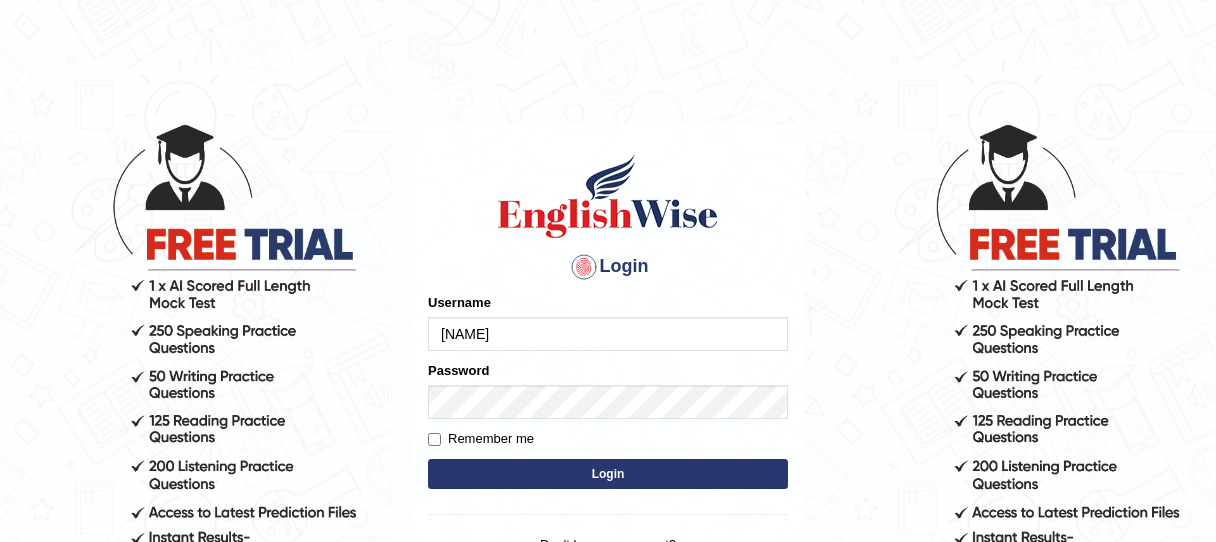 scroll, scrollTop: 0, scrollLeft: 0, axis: both 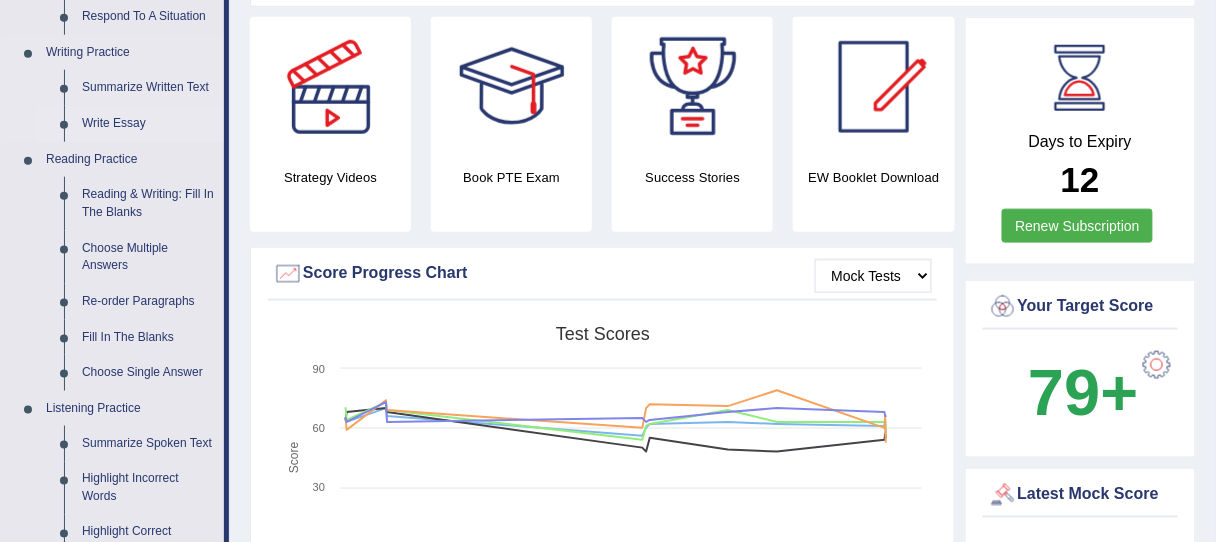 click on "Write Essay" at bounding box center [148, 124] 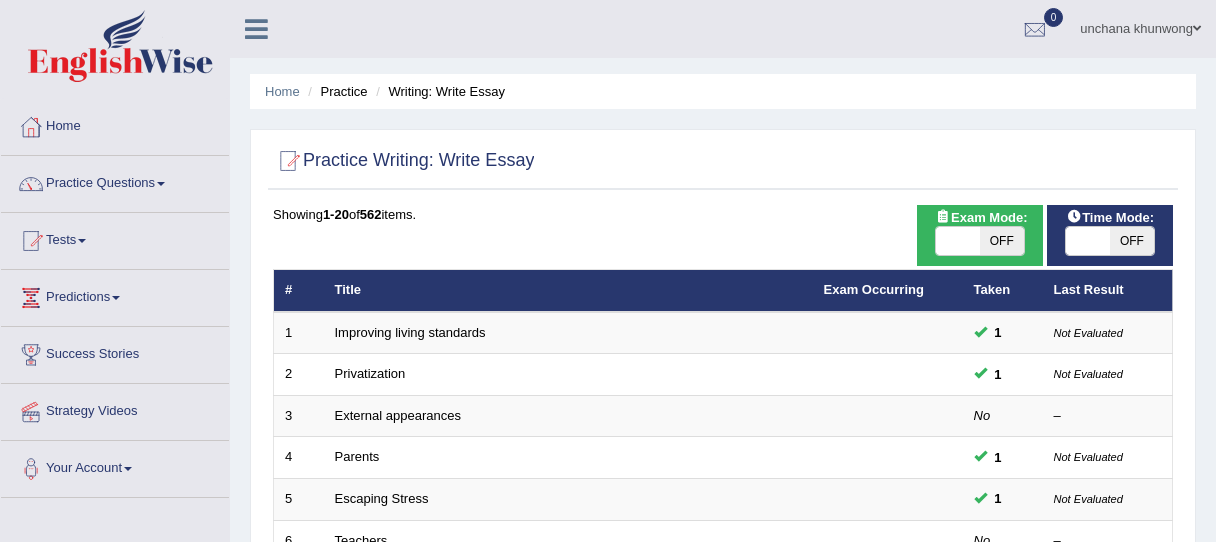 scroll, scrollTop: 90, scrollLeft: 0, axis: vertical 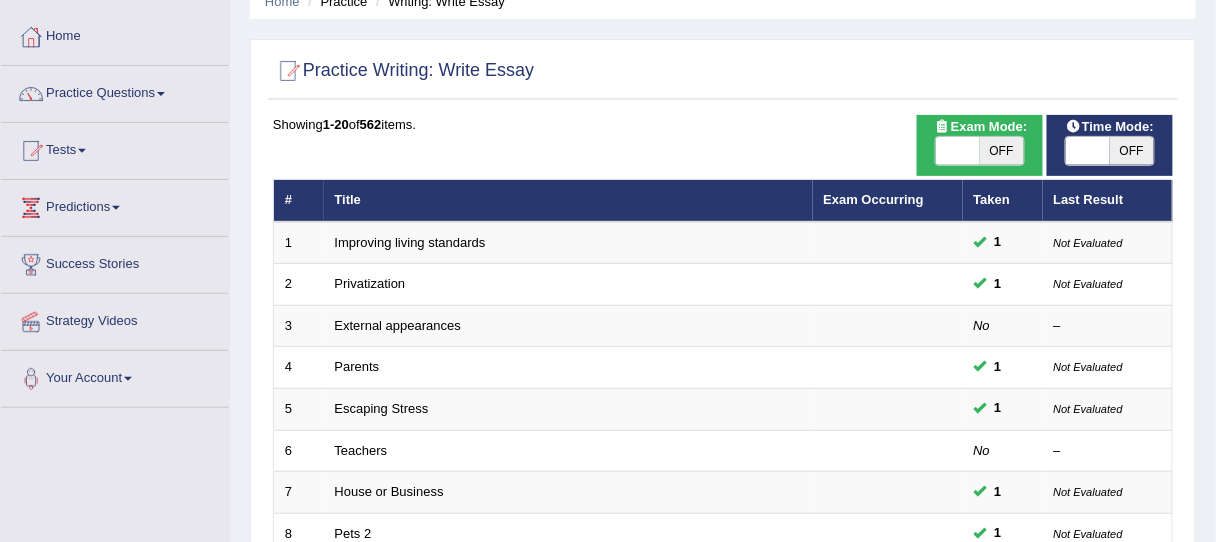drag, startPoint x: 1096, startPoint y: 149, endPoint x: 1098, endPoint y: 162, distance: 13.152946 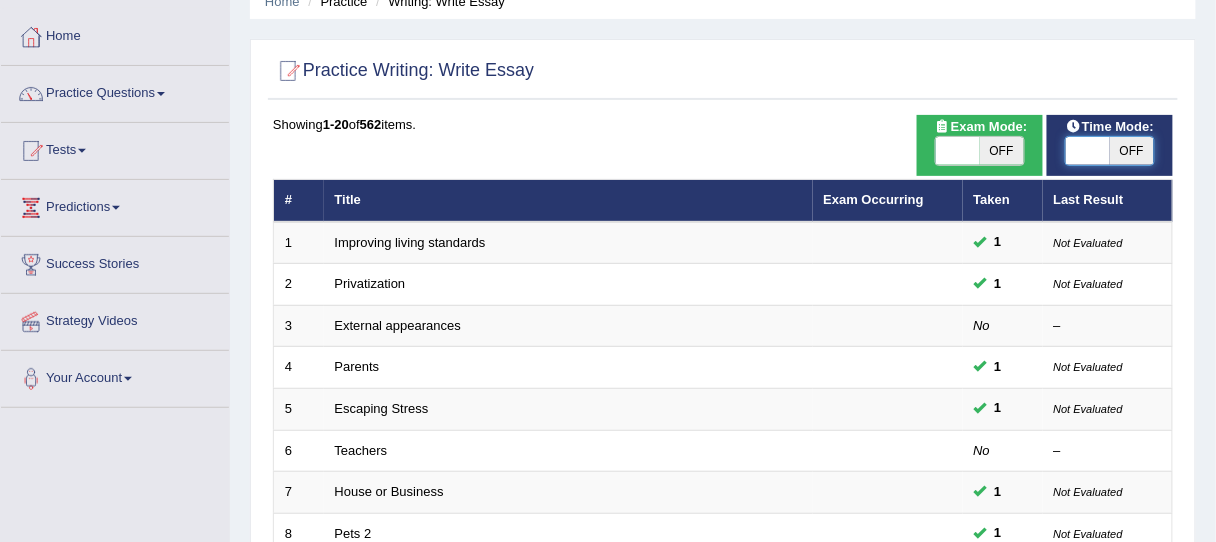 click at bounding box center [1088, 151] 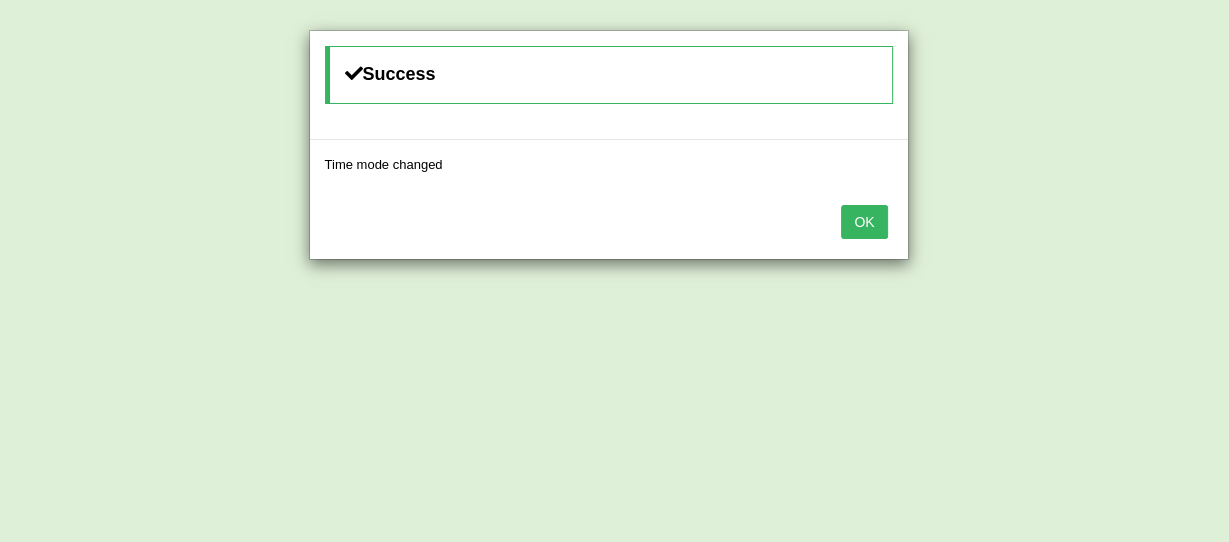 click on "OK" at bounding box center (864, 222) 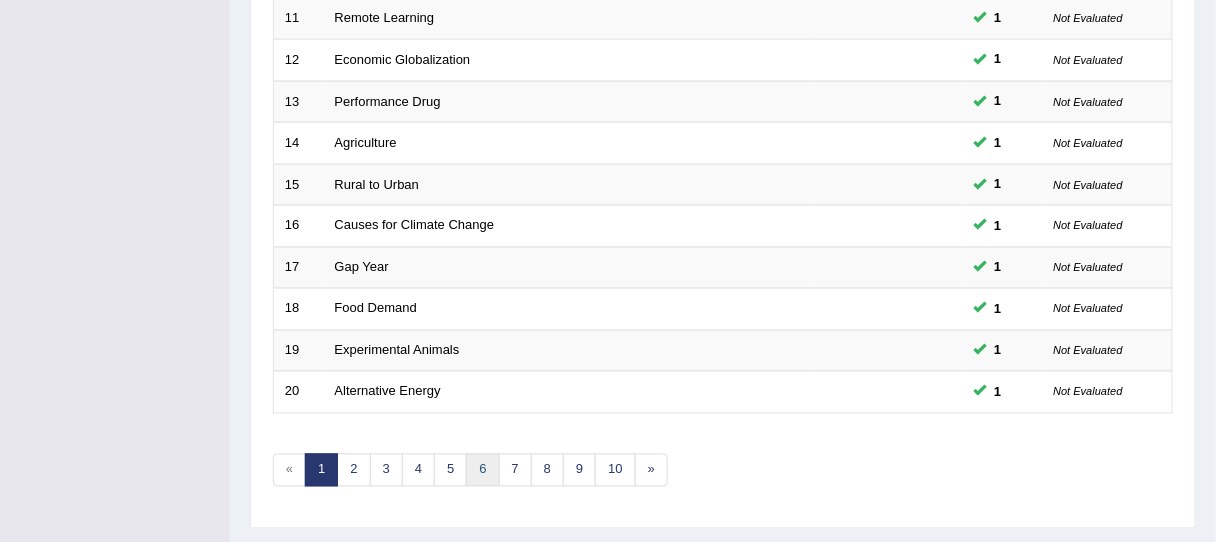 scroll, scrollTop: 773, scrollLeft: 0, axis: vertical 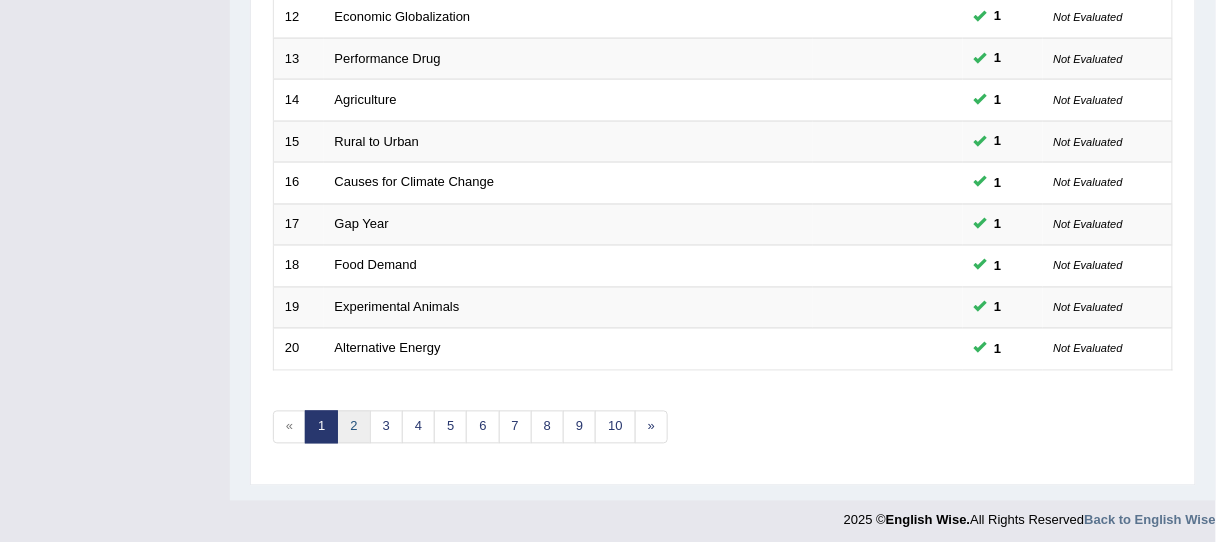 click on "2" at bounding box center [353, 427] 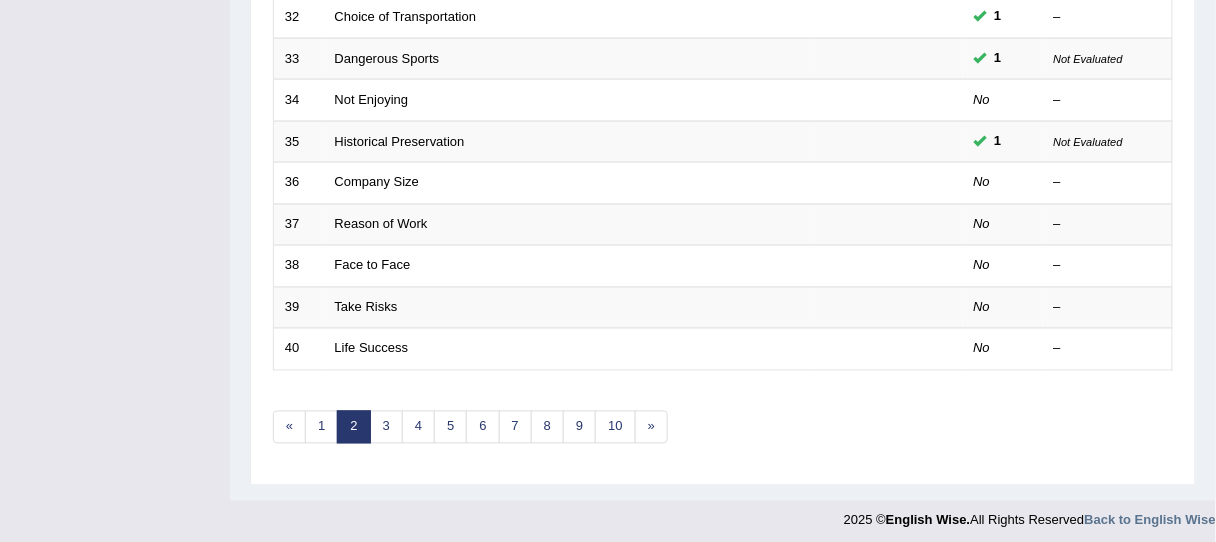 scroll, scrollTop: 773, scrollLeft: 0, axis: vertical 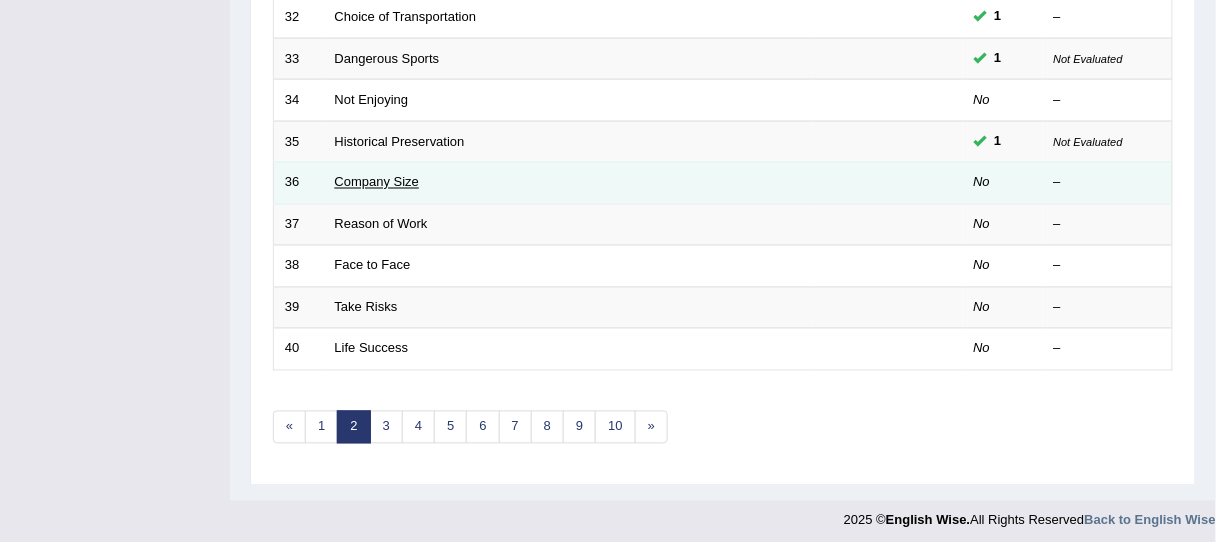 click on "Company Size" at bounding box center [377, 182] 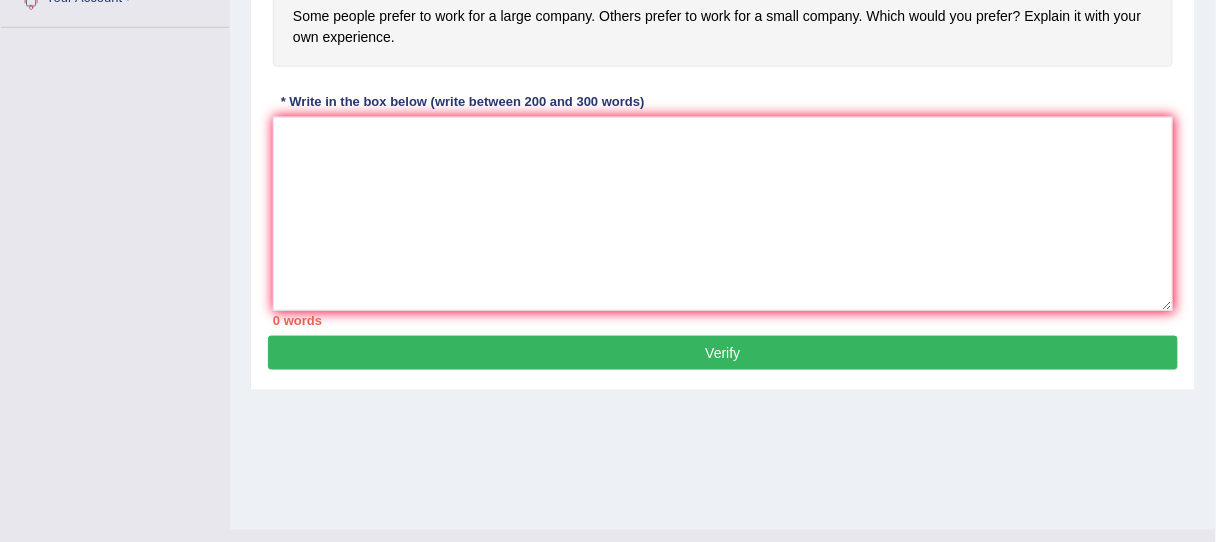 scroll, scrollTop: 390, scrollLeft: 0, axis: vertical 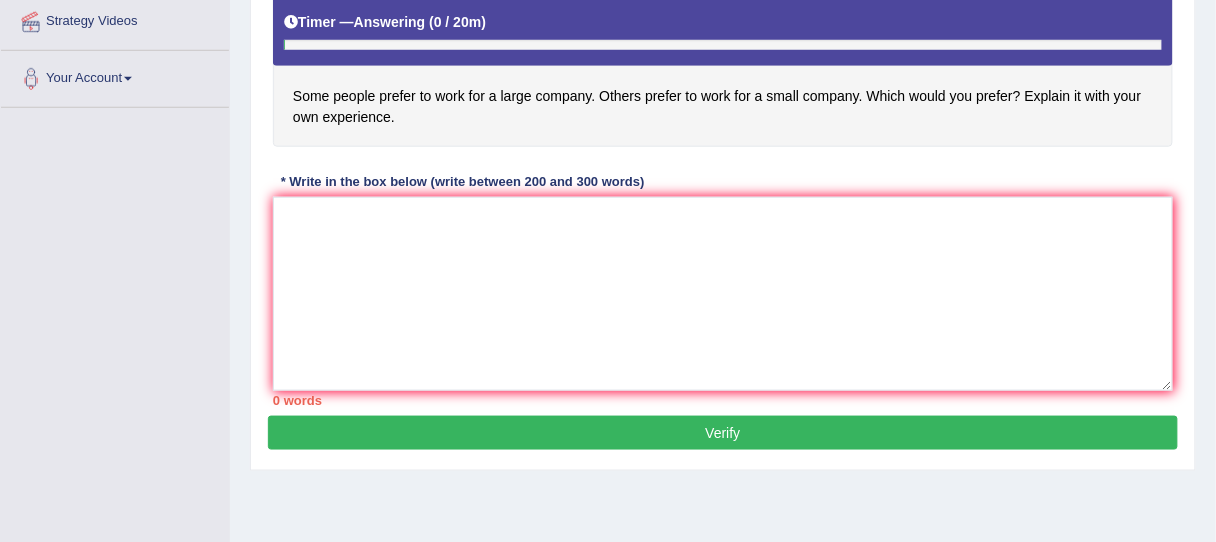drag, startPoint x: 313, startPoint y: 98, endPoint x: 471, endPoint y: 100, distance: 158.01266 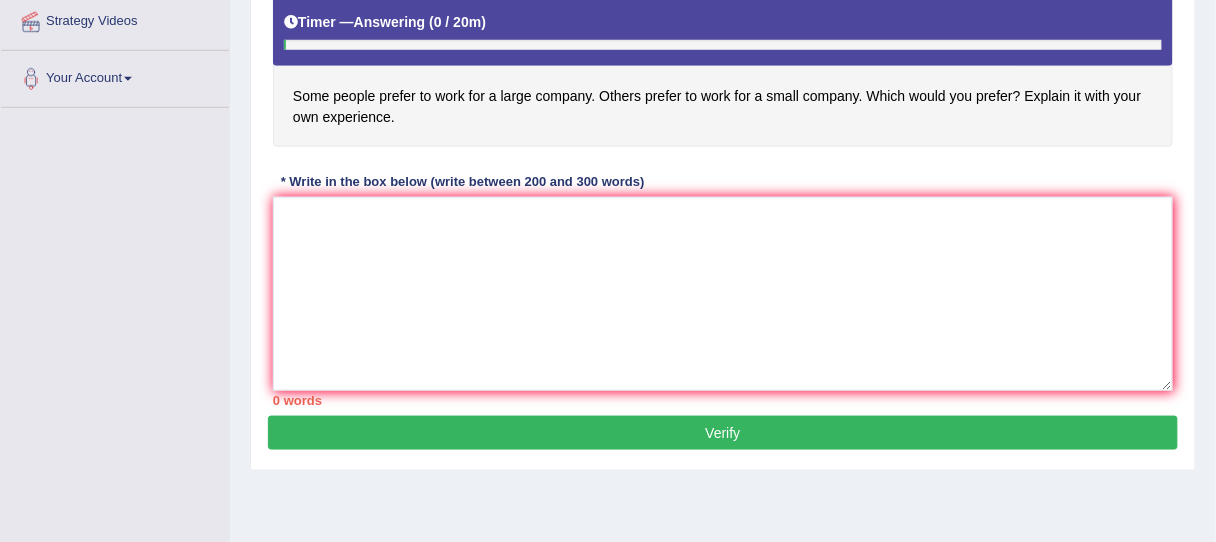 click on "Some people prefer to work for a large company. Others prefer to work for a small company. Which would you prefer? Explain it with your own experience." at bounding box center [723, 68] 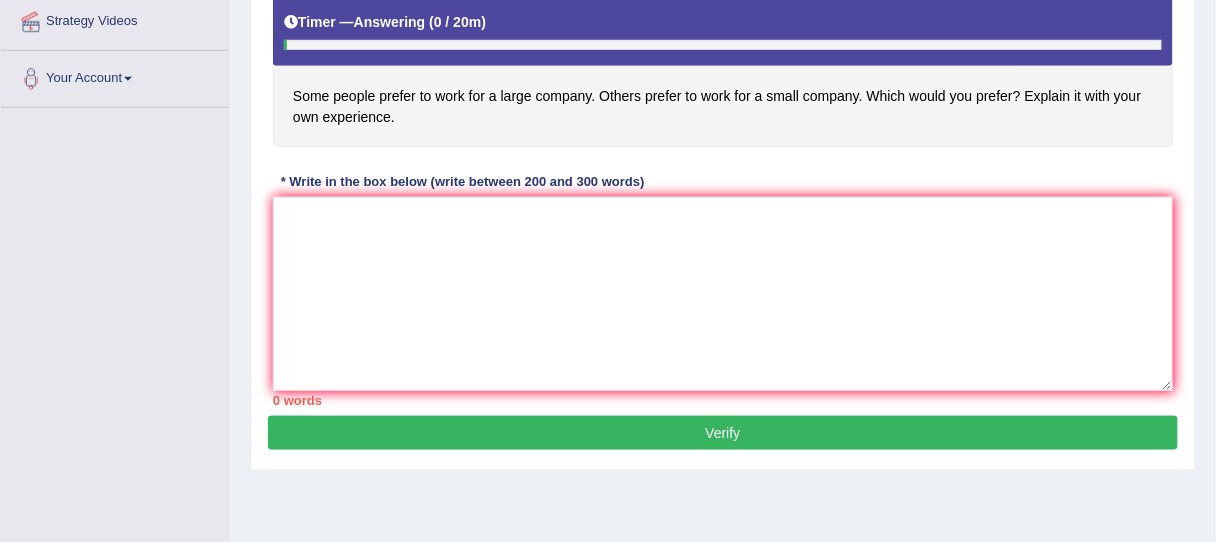 drag, startPoint x: 602, startPoint y: 96, endPoint x: 738, endPoint y: 97, distance: 136.00368 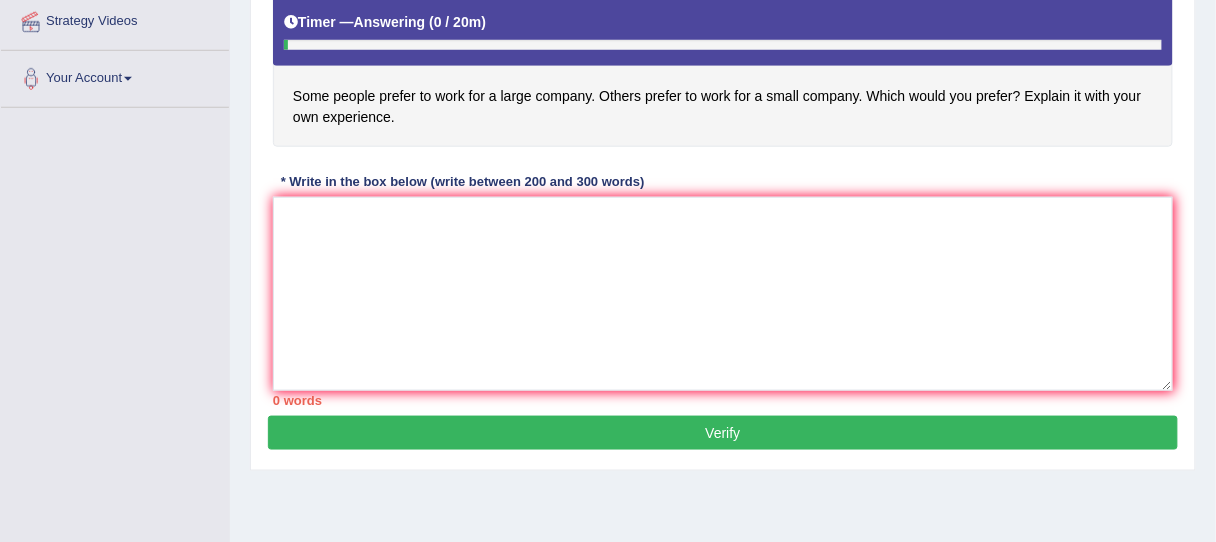 drag, startPoint x: 835, startPoint y: 101, endPoint x: 907, endPoint y: 105, distance: 72.11102 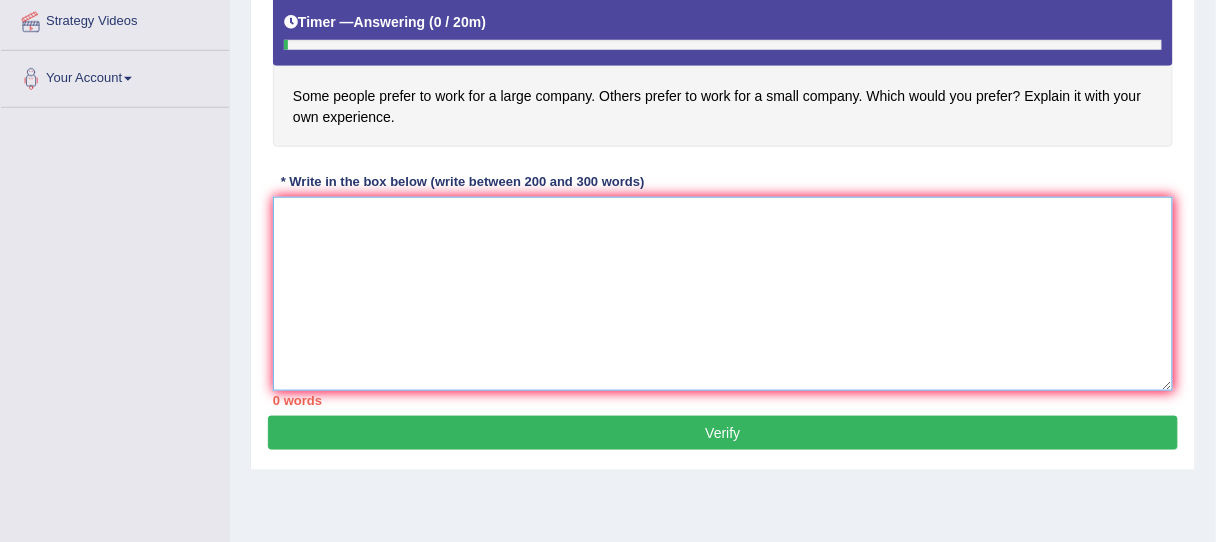 click at bounding box center [723, 294] 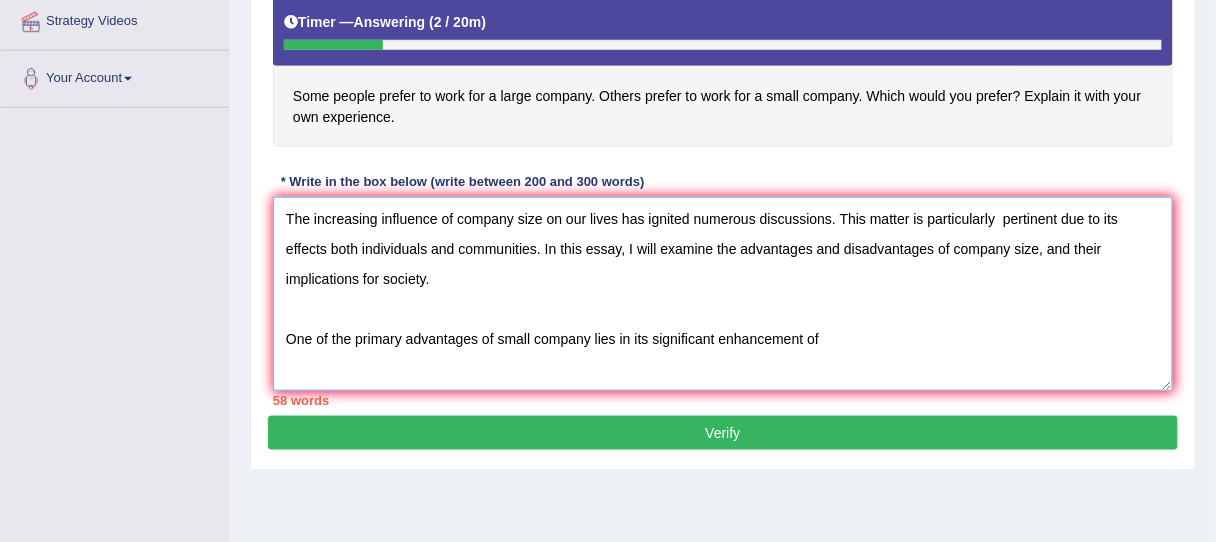 click on "The increasing influence of company size on our lives has ignited numerous discussions. This matter is particularly  pertinent due to its effects both individuals and communities. In this essay, I will examine the advantages and disadvantages of company size, and their implications for society.
One of the primary advantages of small company lies in its significant enhancement of" at bounding box center (723, 294) 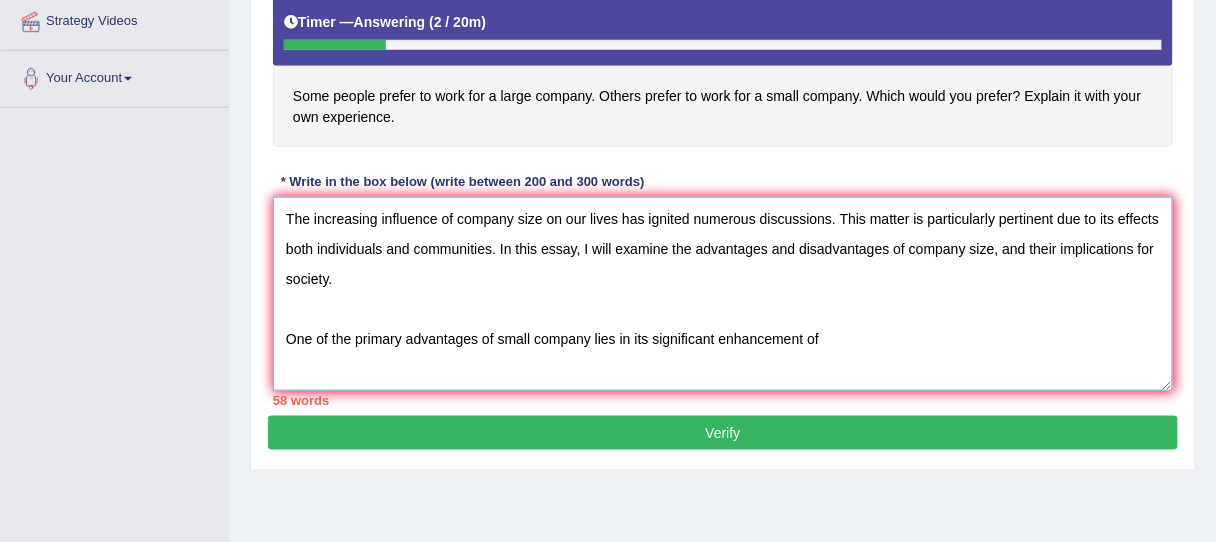 click on "The increasing influence of company size on our lives has ignited numerous discussions. This matter is particularly pertinent due to its effects both individuals and communities. In this essay, I will examine the advantages and disadvantages of company size, and their implications for society.
One of the primary advantages of small company lies in its significant enhancement of" at bounding box center (723, 294) 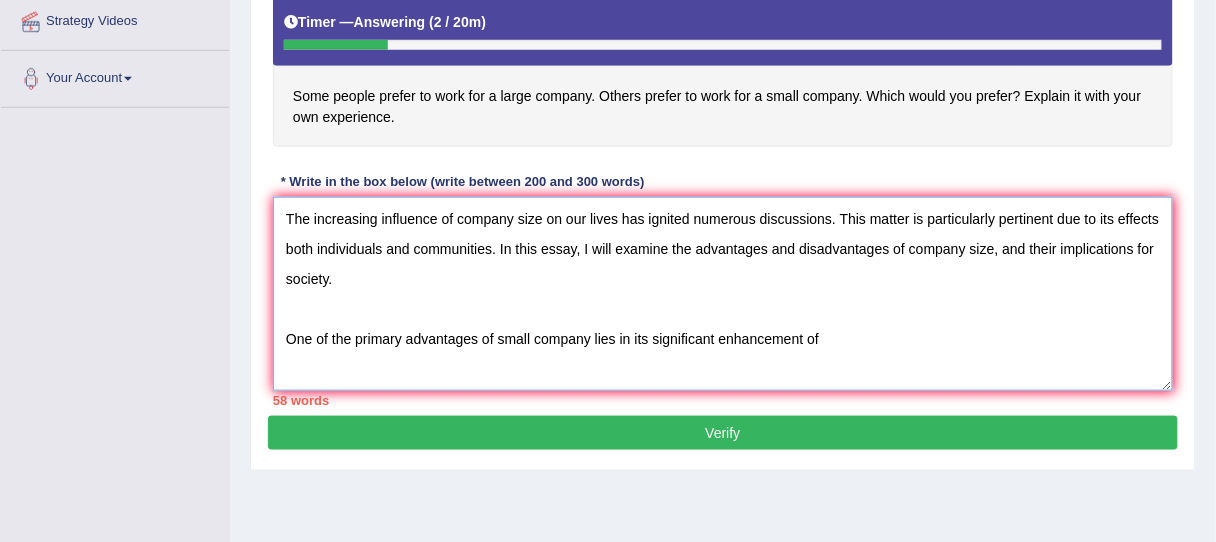 click on "The increasing influence of company size on our lives has ignited numerous discussions. This matter is particularly pertinent due to its effects both individuals and communities. In this essay, I will examine the advantages and disadvantages of company size, and their implications for society.
One of the primary advantages of small company lies in its significant enhancement of" at bounding box center (723, 294) 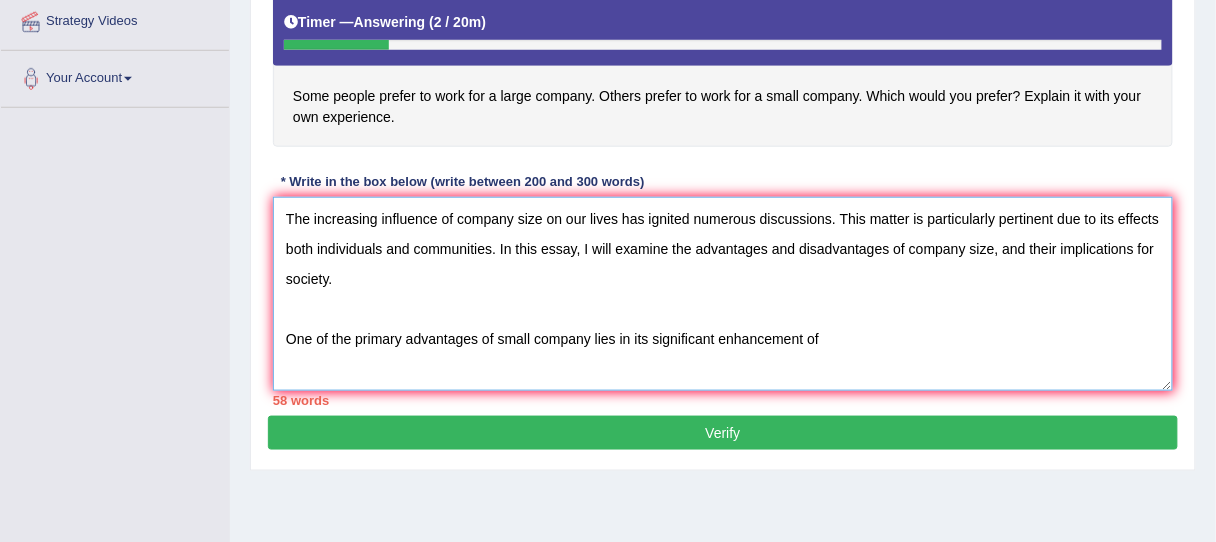 click on "The increasing influence of company size on our lives has ignited numerous discussions. This matter is particularly pertinent due to its effects both individuals and communities. In this essay, I will examine the advantages and disadvantages of company size, and their implications for society.
One of the primary advantages of small company lies in its significant enhancement of" at bounding box center [723, 294] 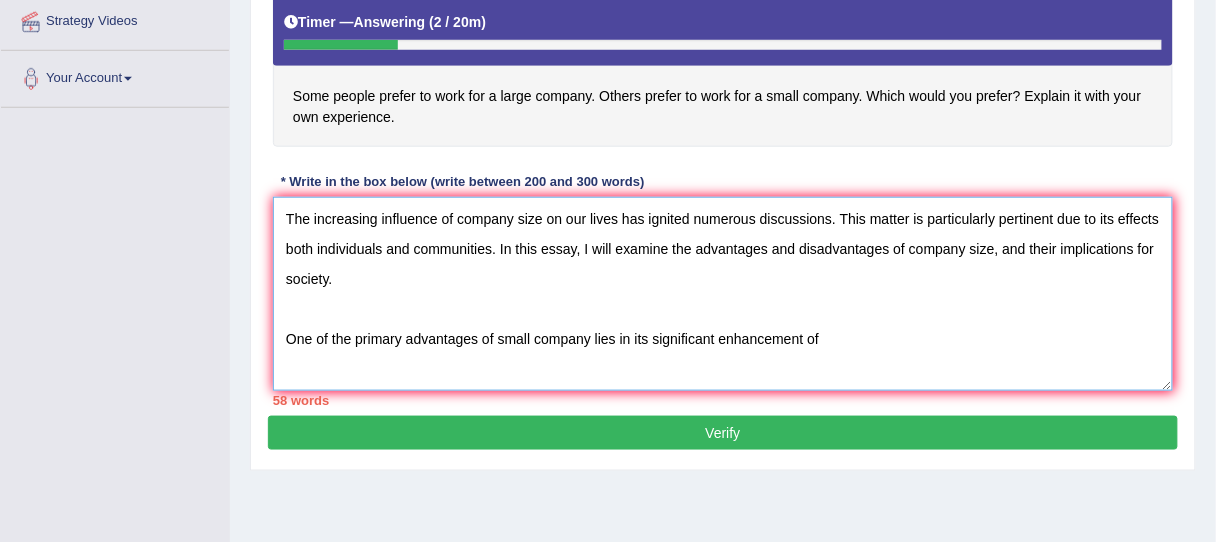 click on "The increasing influence of company size on our lives has ignited numerous discussions. This matter is particularly pertinent due to its effects both individuals and communities. In this essay, I will examine the advantages and disadvantages of company size, and their implications for society.
One of the primary advantages of small company lies in its significant enhancement of" at bounding box center [723, 294] 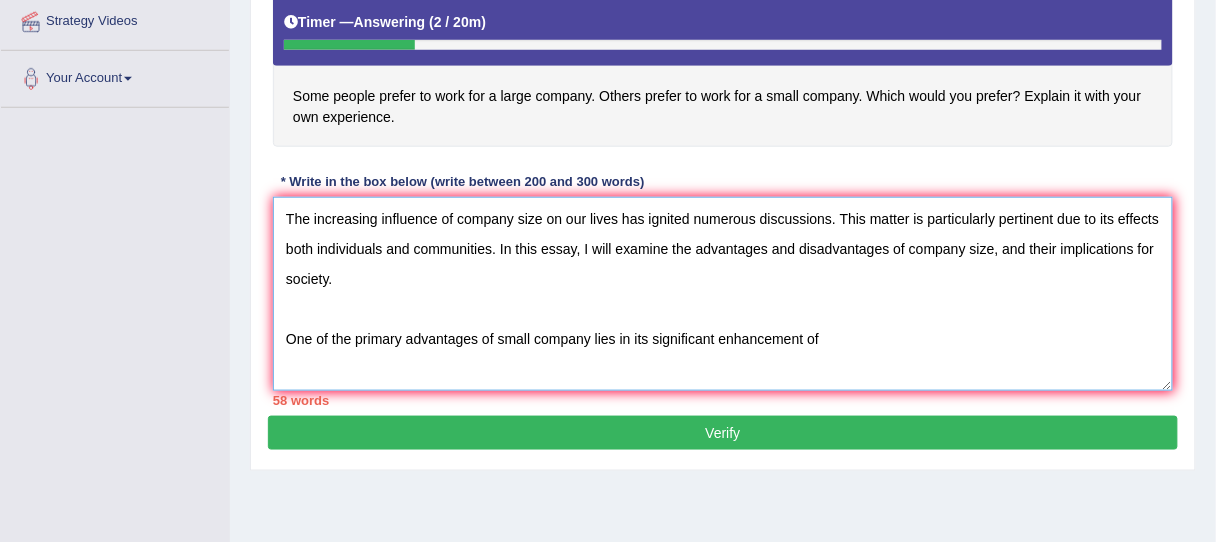 click on "The increasing influence of company size on our lives has ignited numerous discussions. This matter is particularly pertinent due to its effects both individuals and communities. In this essay, I will examine the advantages and disadvantages of company size, and their implications for society.
One of the primary advantages of small company lies in its significant enhancement of" at bounding box center [723, 294] 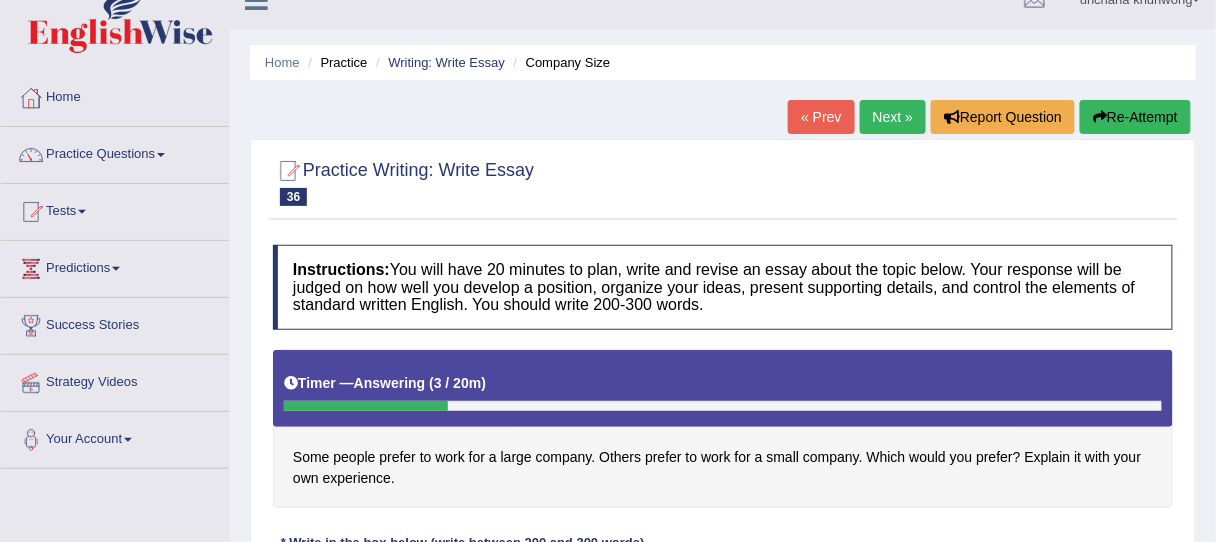 scroll, scrollTop: 0, scrollLeft: 0, axis: both 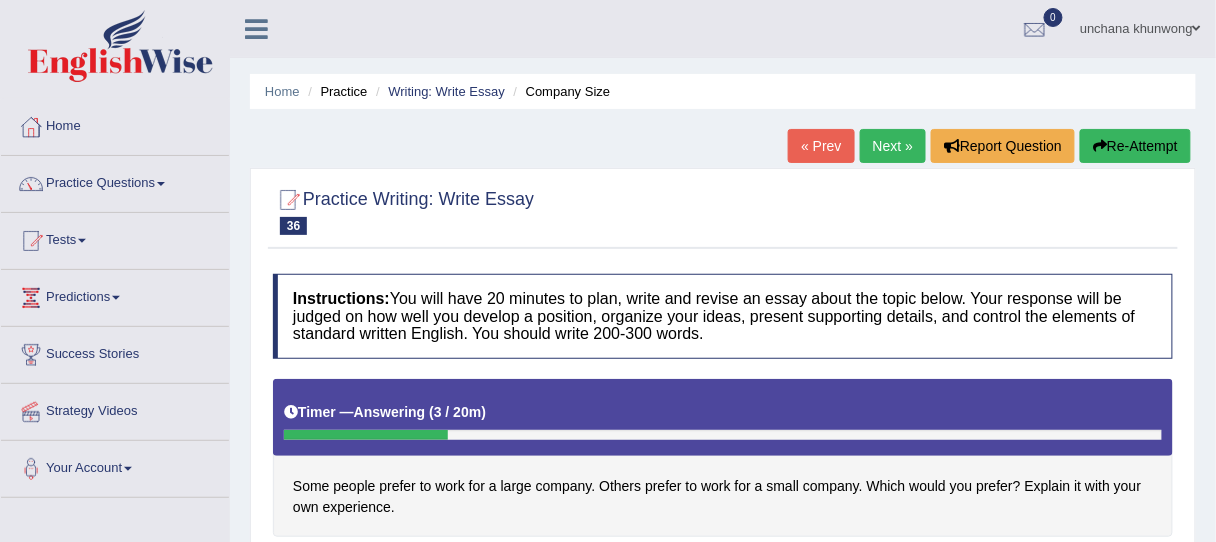 type on "The increasing influence of company size on our lives has ignited numerous discussions. This matter is particularly pertinent due to its effects both individuals and communities. In this essay, I will examine the advantages and disadvantages of company size, and their implications for society.
One of the primary advantages of small company lies in its significant enhancement of less complexity. This is further supported by the fact that it also contributes to less" 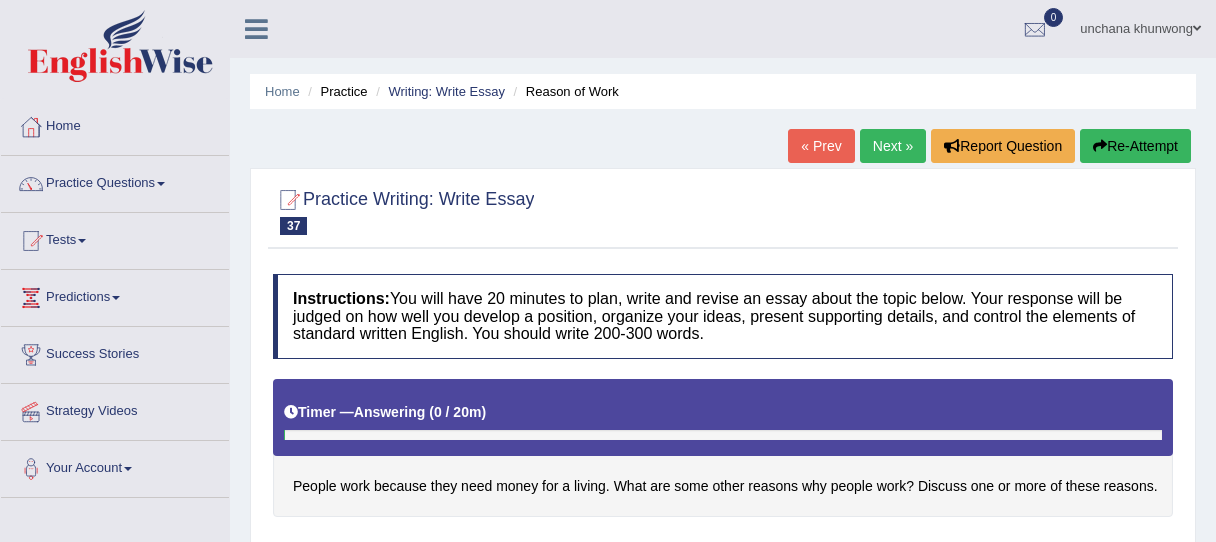 scroll, scrollTop: 421, scrollLeft: 0, axis: vertical 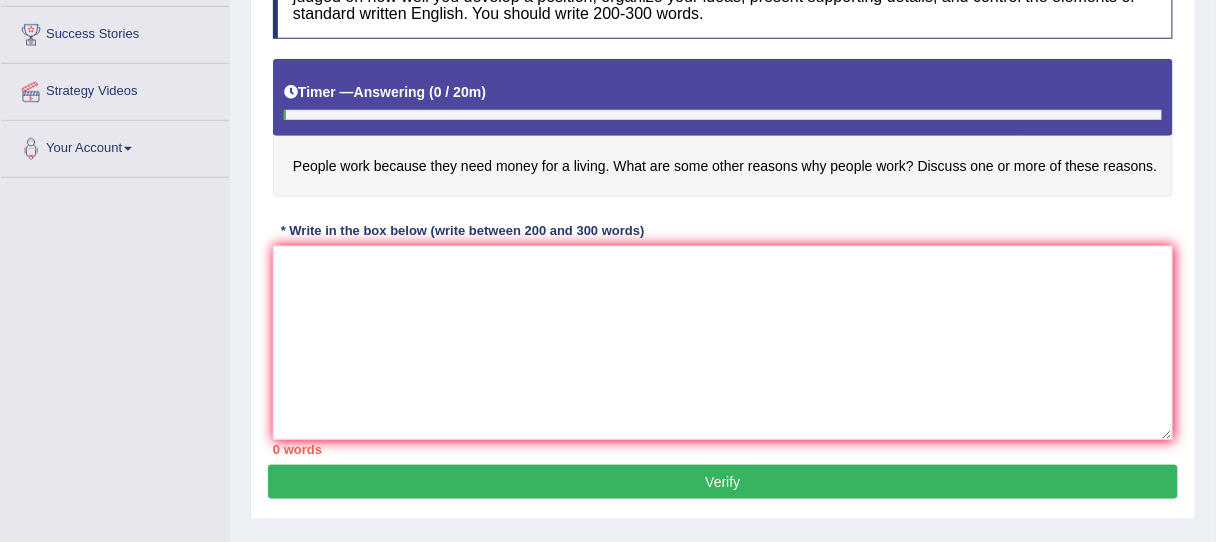 drag, startPoint x: 316, startPoint y: 168, endPoint x: 357, endPoint y: 164, distance: 41.19466 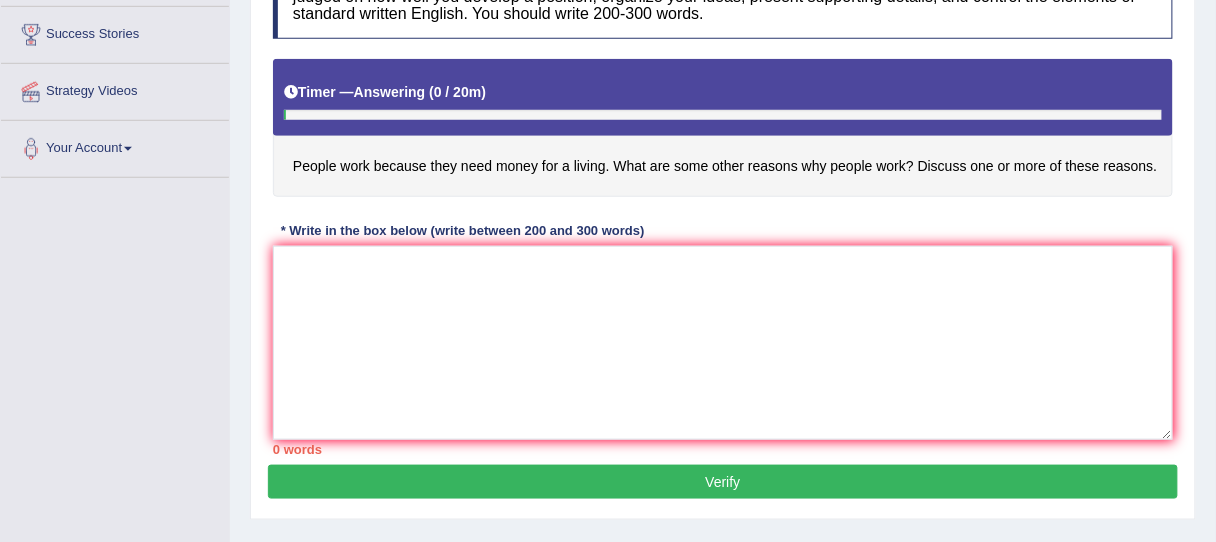 click on "People work because they need money for a living. What are some other reasons why people work? Discuss one or more of these reasons." at bounding box center (723, 128) 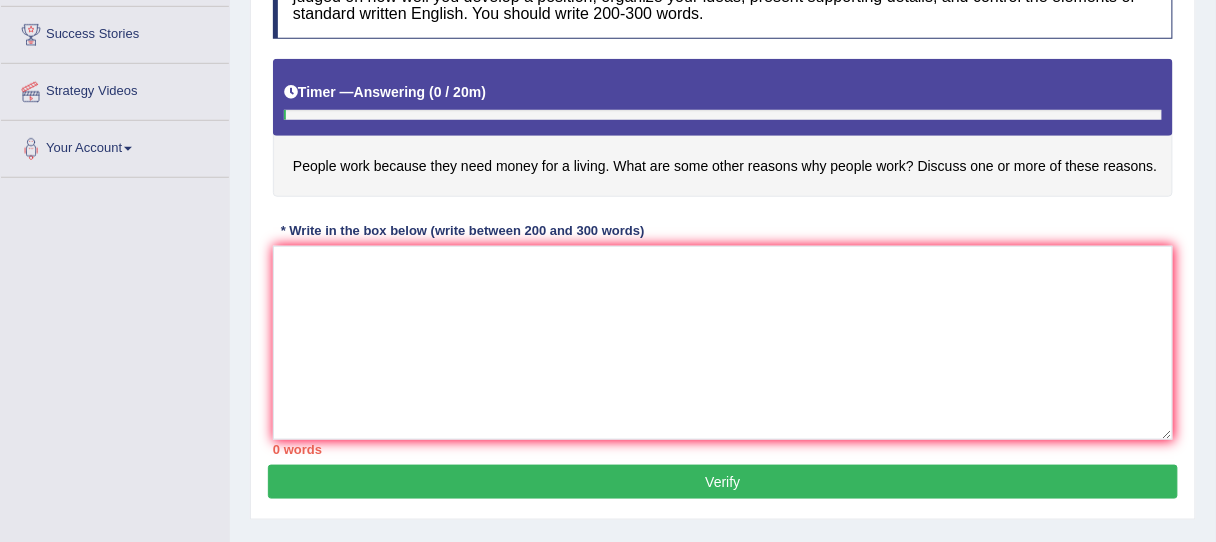 drag, startPoint x: 402, startPoint y: 171, endPoint x: 605, endPoint y: 178, distance: 203.12065 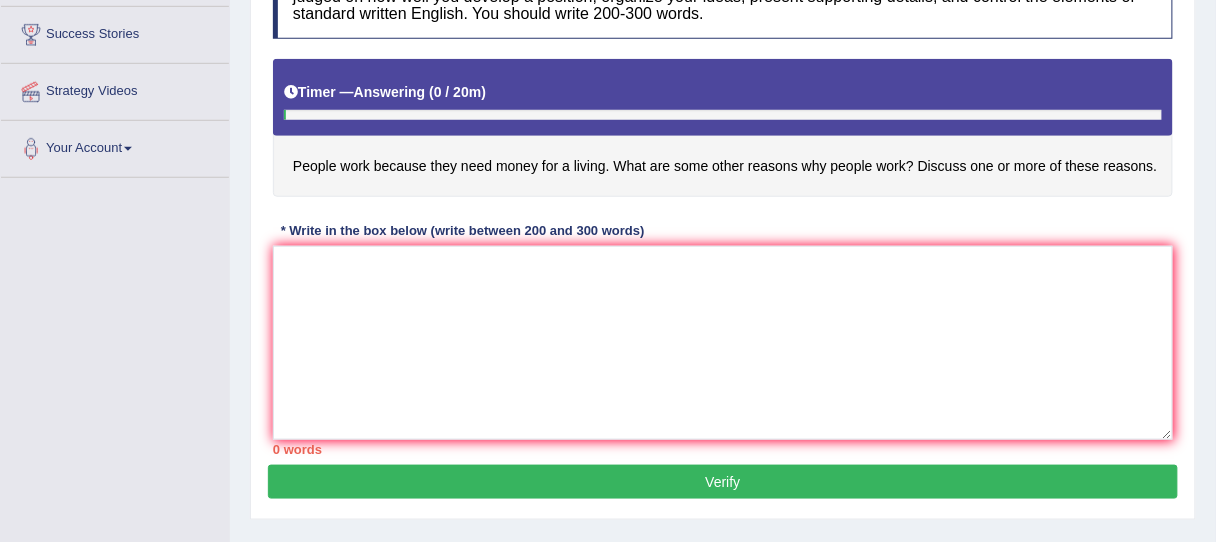 click on "People work because they need money for a living. What are some other reasons why people work? Discuss one or more of these reasons." at bounding box center (723, 128) 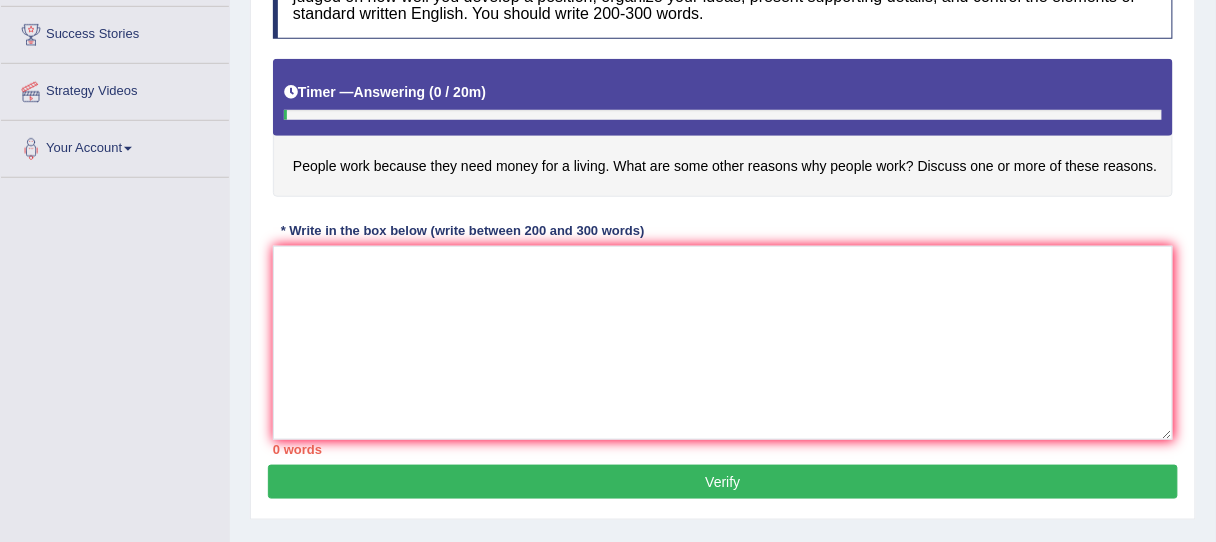 click on "People work because they need money for a living. What are some other reasons why people work? Discuss one or more of these reasons." at bounding box center (723, 128) 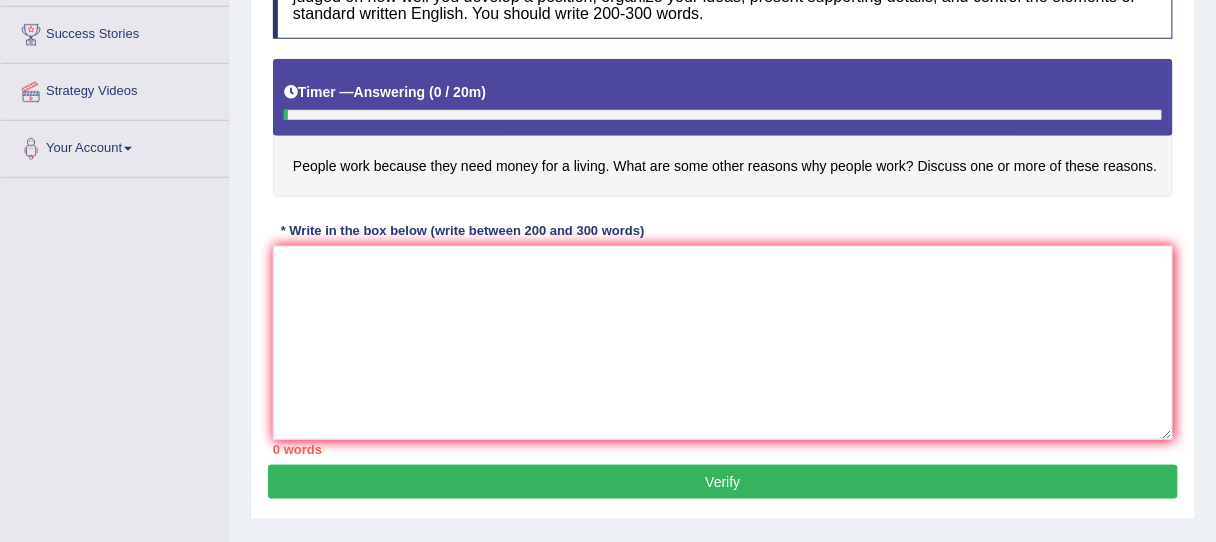 drag, startPoint x: 630, startPoint y: 169, endPoint x: 641, endPoint y: 167, distance: 11.18034 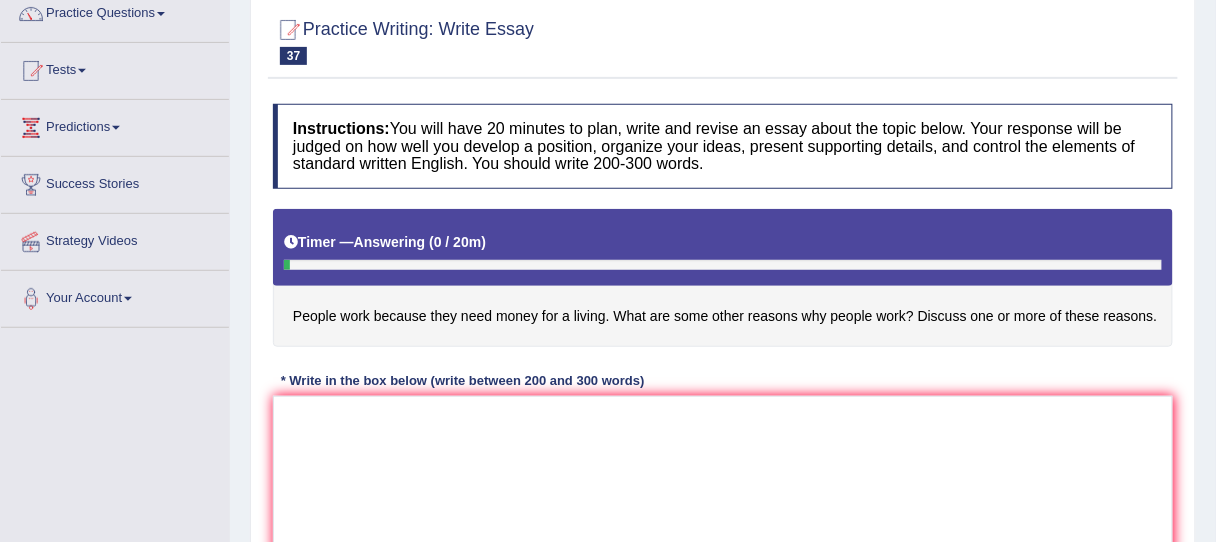 scroll, scrollTop: 0, scrollLeft: 0, axis: both 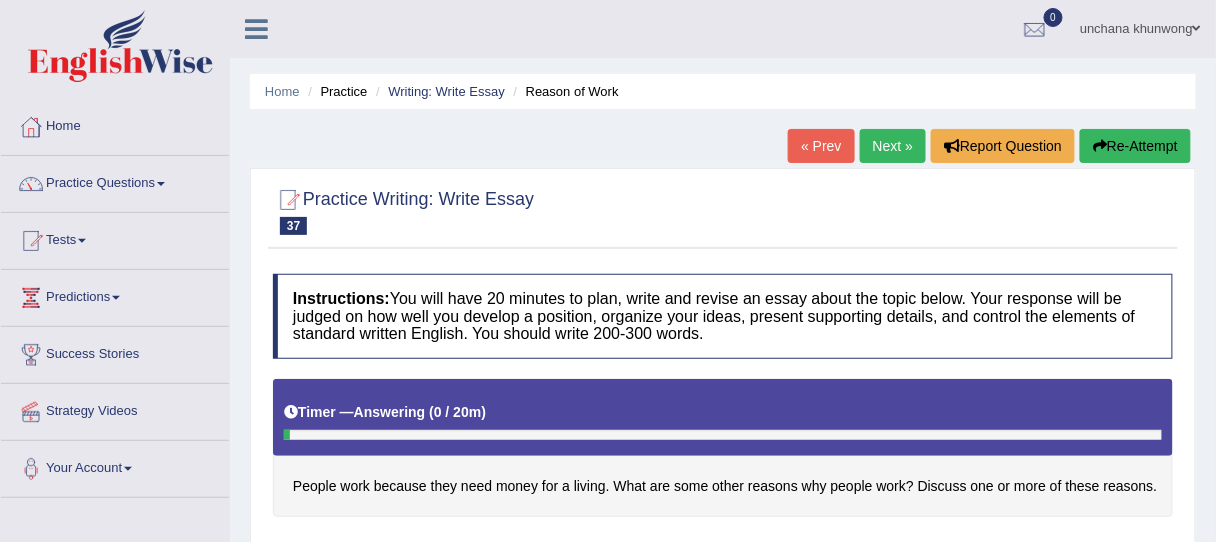 click on "Next »" at bounding box center [893, 146] 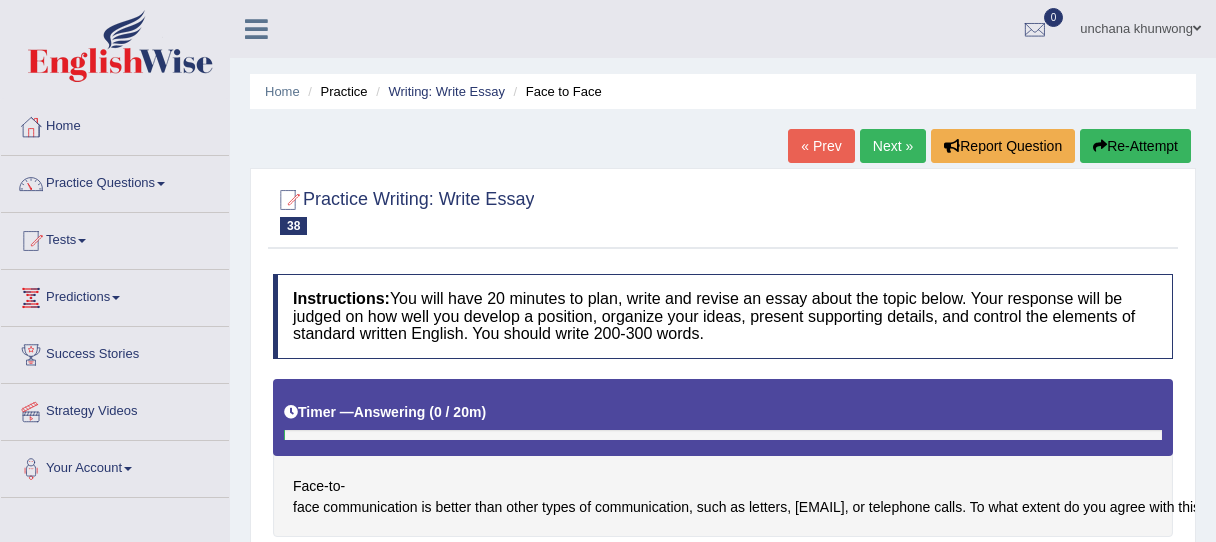 scroll, scrollTop: 437, scrollLeft: 0, axis: vertical 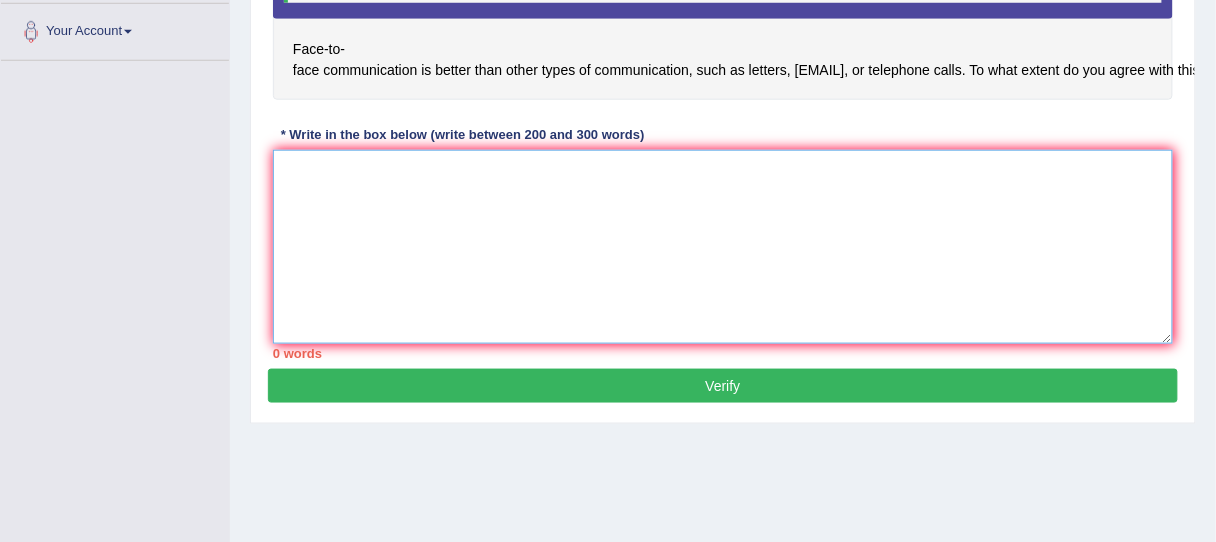 click at bounding box center (723, 247) 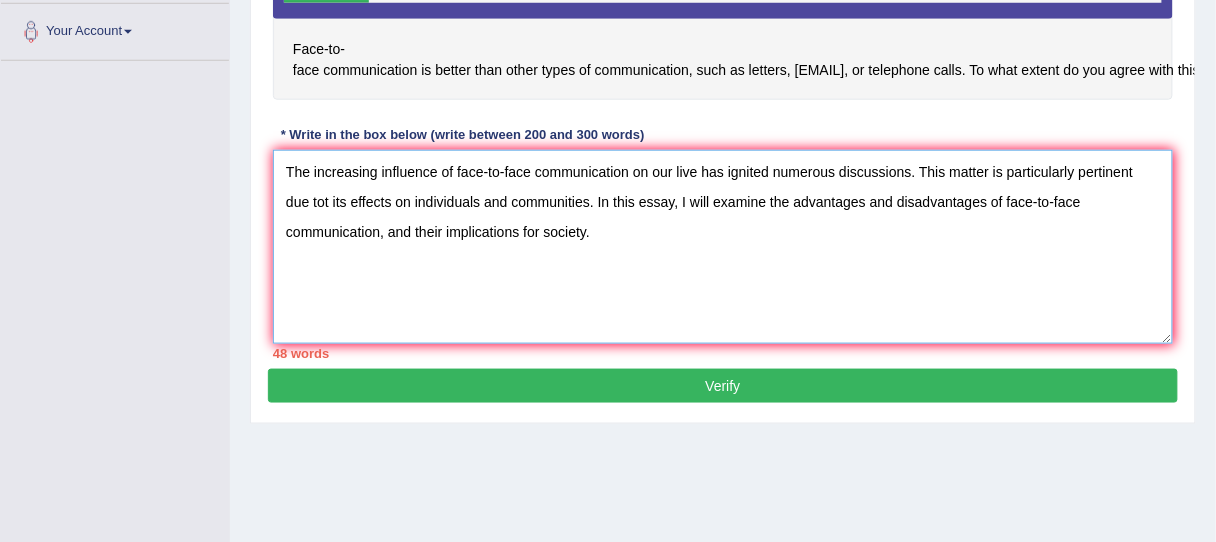 click on "The increasing influence of face-to-face communication on our live has ignited numerous discussions. This matter is particularly pertinent due tot its effects on individuals and communities. In this essay, I will examine the advantages and disadvantages of face-to-face communication, and their implications for society." at bounding box center (723, 247) 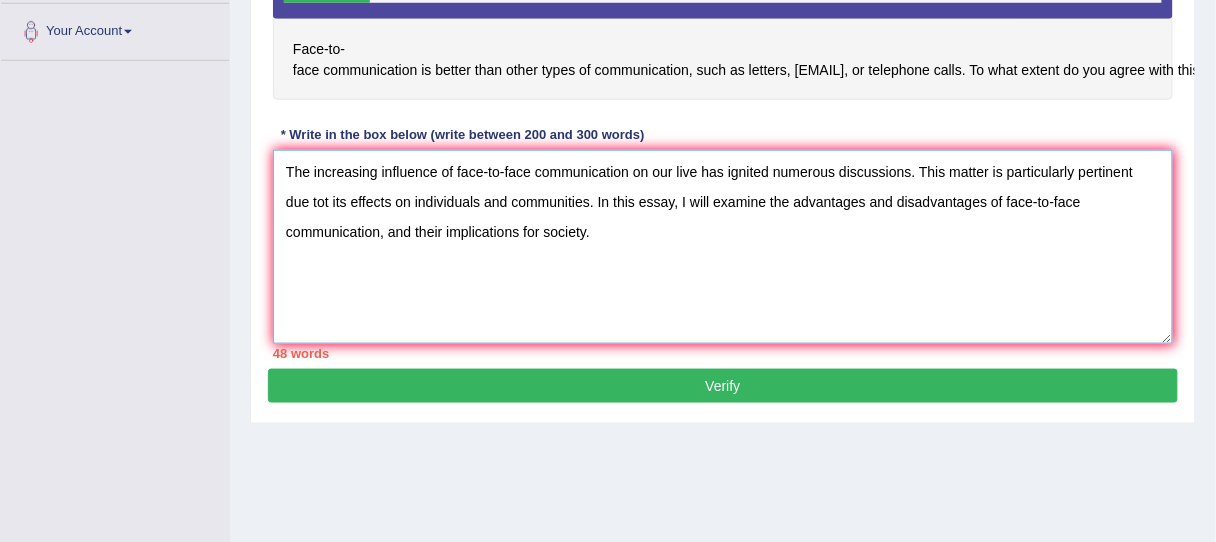 drag, startPoint x: 829, startPoint y: 217, endPoint x: 813, endPoint y: 213, distance: 16.492422 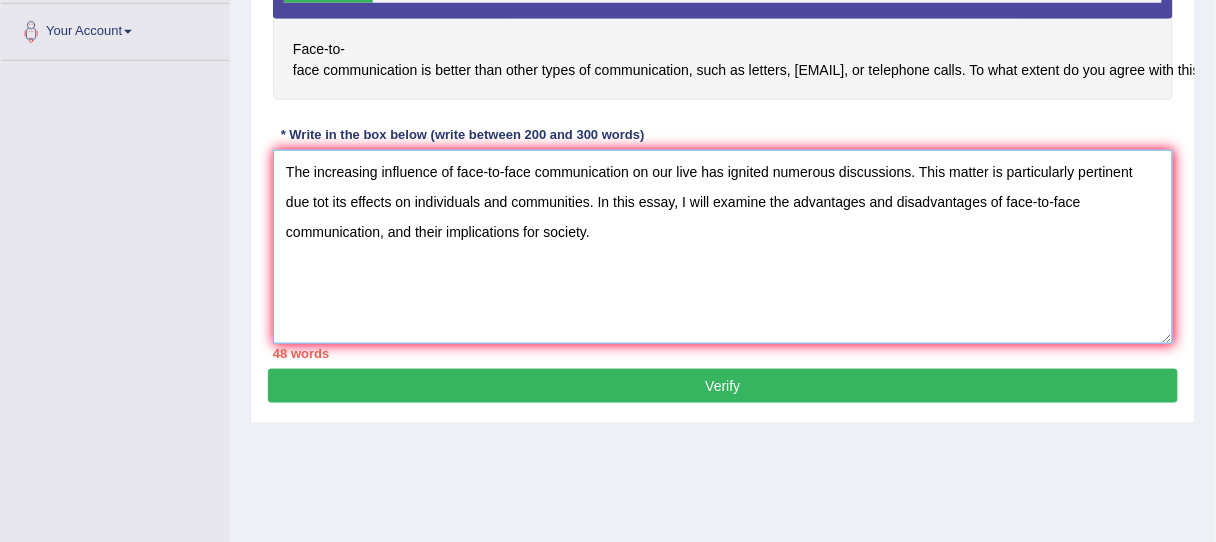 drag, startPoint x: 979, startPoint y: 199, endPoint x: 1150, endPoint y: 200, distance: 171.00293 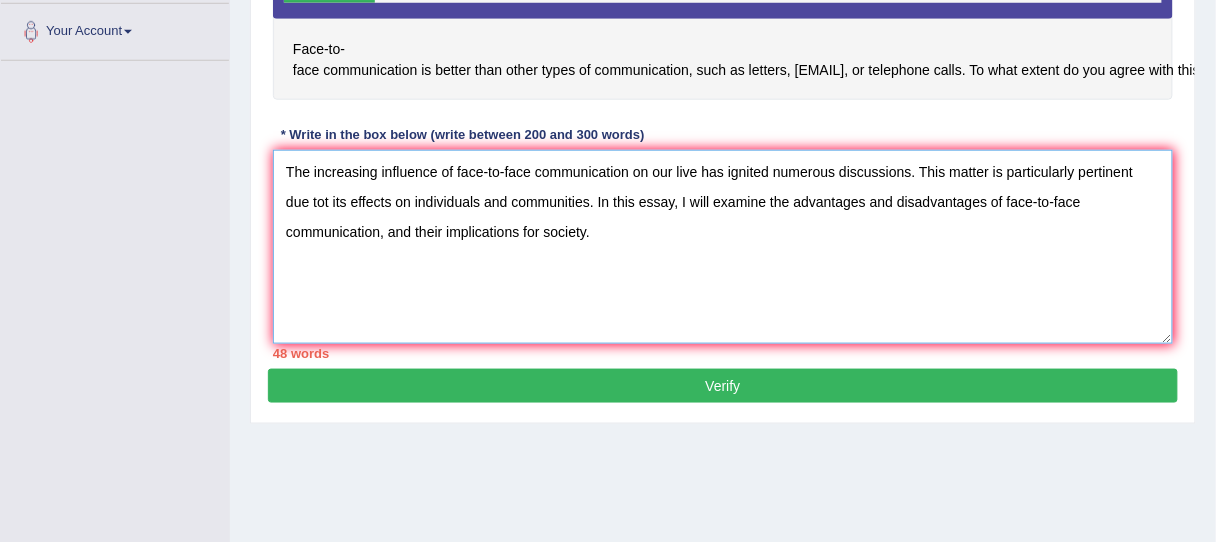 click on "The increasing influence of face-to-face communication on our live has ignited numerous discussions. This matter is particularly pertinent due tot its effects on individuals and communities. In this essay, I will examine the advantages and disadvantages of face-to-face communication, and their implications for society." at bounding box center (723, 247) 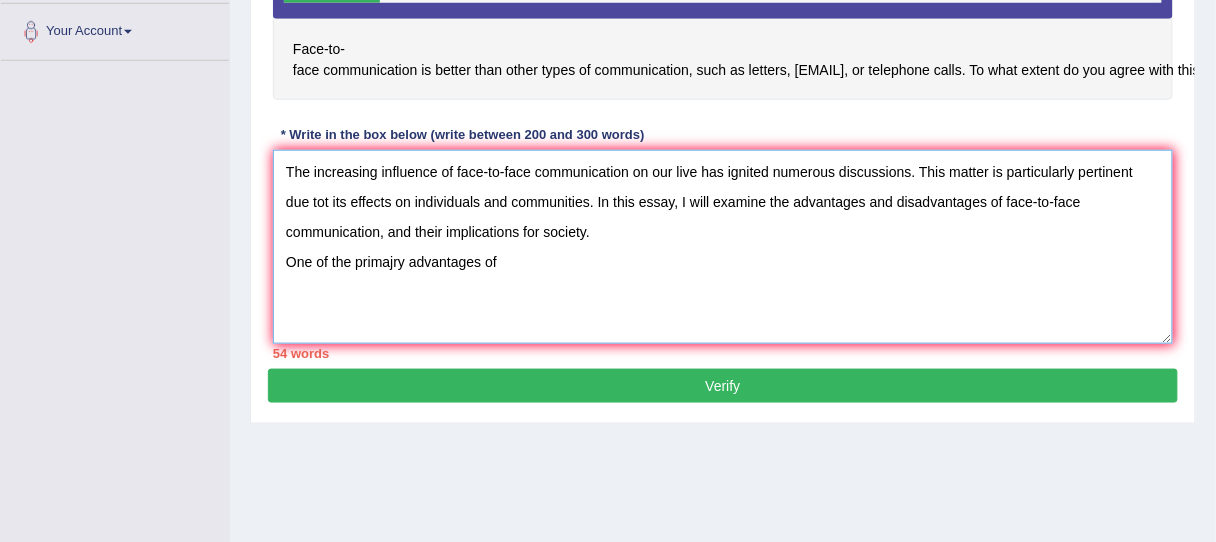 paste on "face-to-face communication" 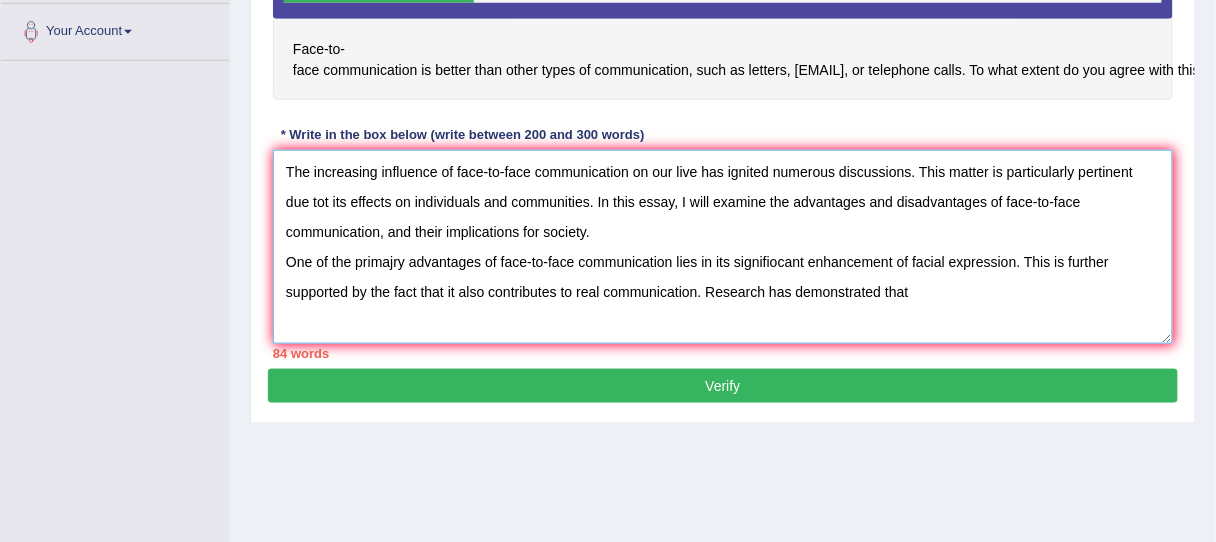 paste on "face-to-face communication" 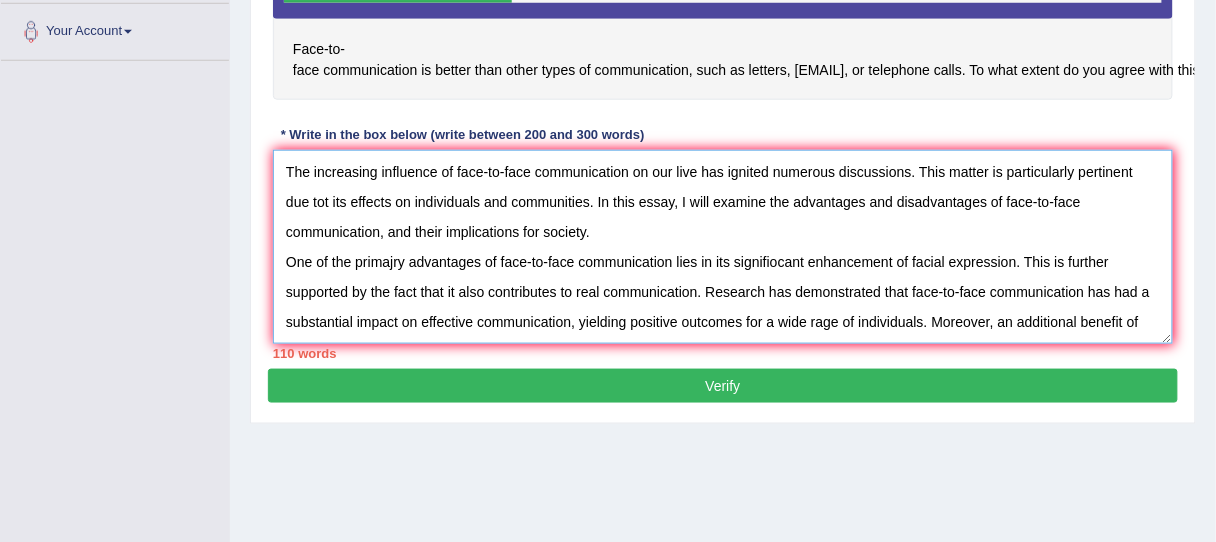 paste on "face-to-face communication" 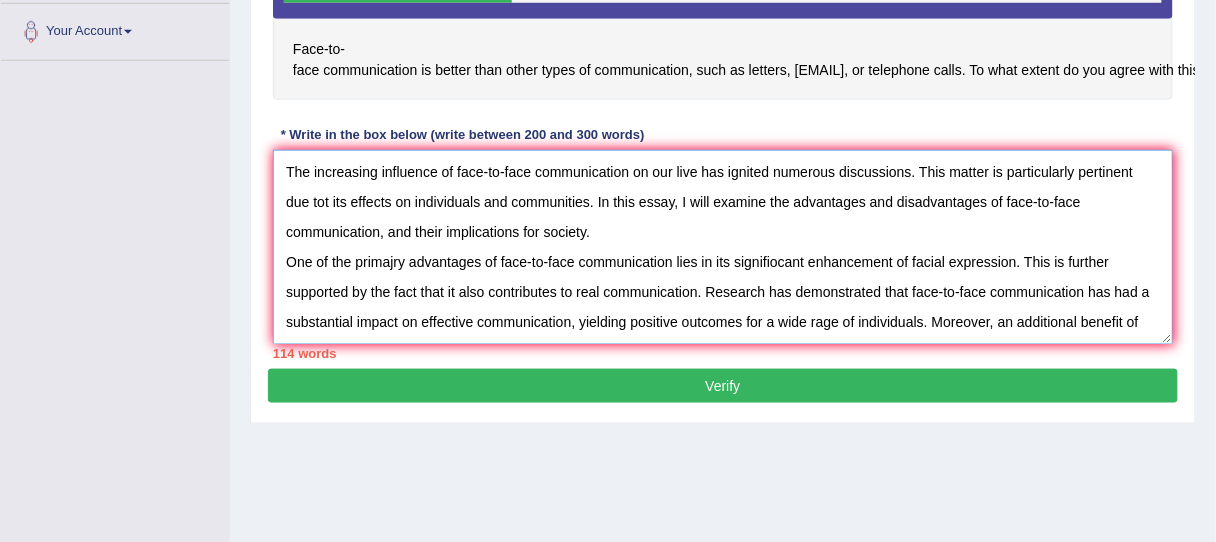 scroll, scrollTop: 16, scrollLeft: 0, axis: vertical 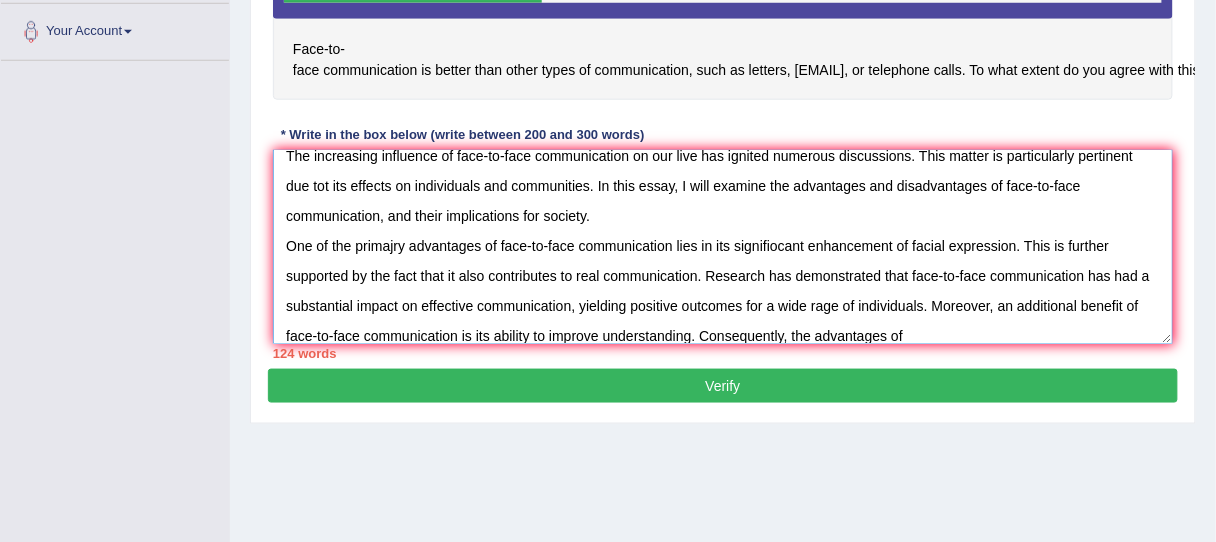 paste on "face-to-face communication" 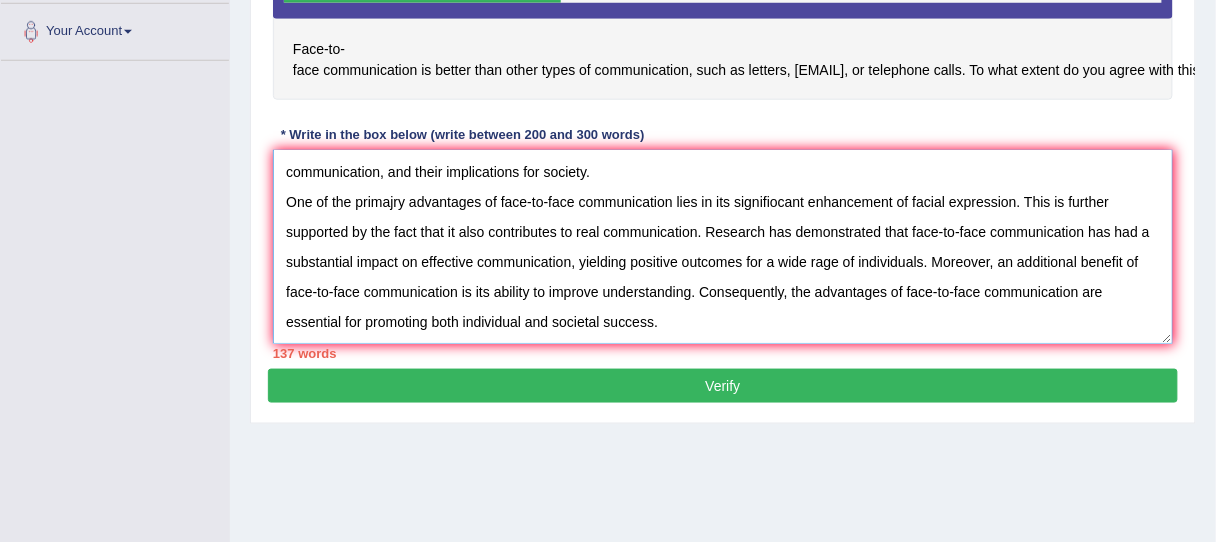 scroll, scrollTop: 106, scrollLeft: 0, axis: vertical 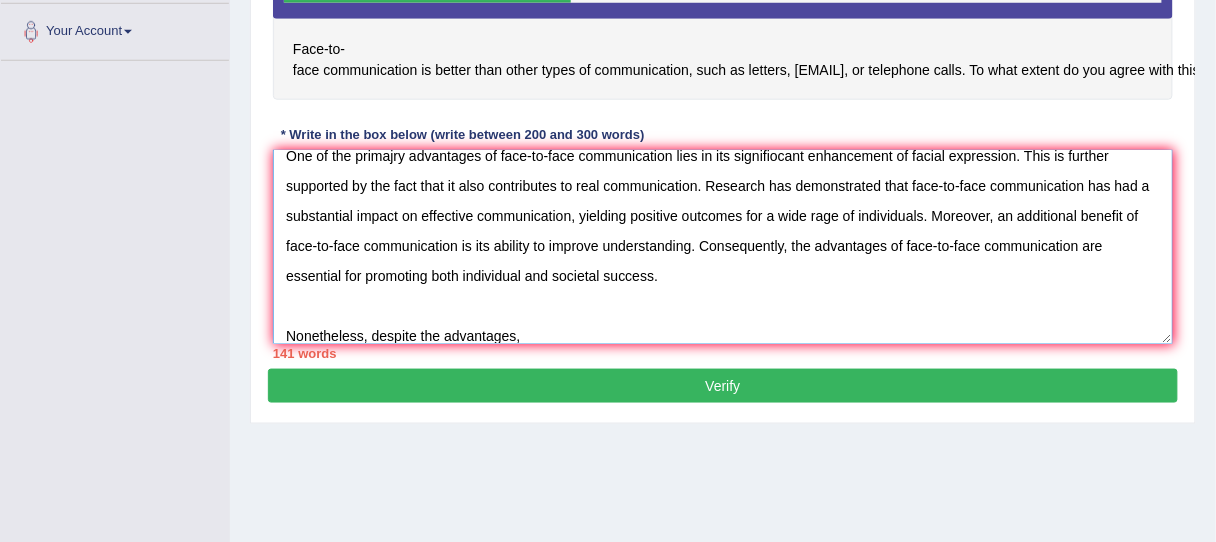 paste on "face-to-face communication" 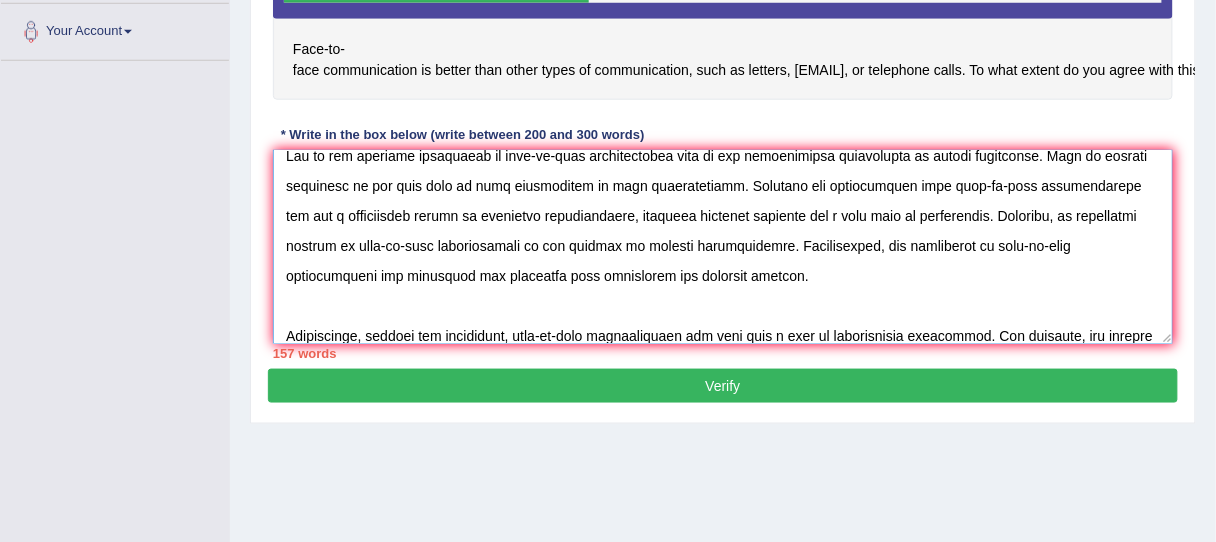 scroll, scrollTop: 136, scrollLeft: 0, axis: vertical 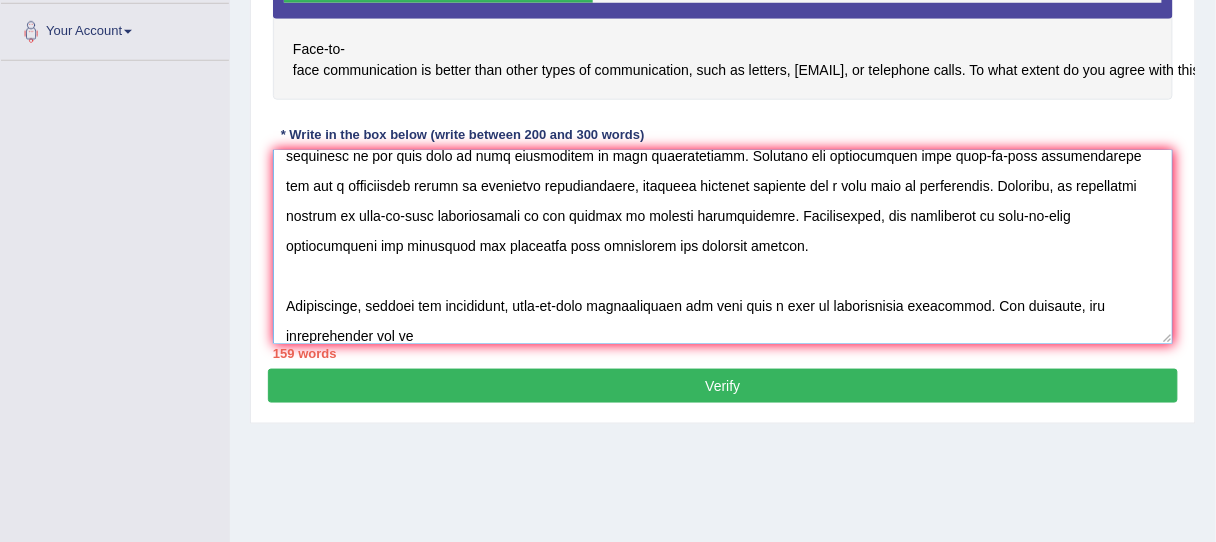 paste on "face-to-face communication" 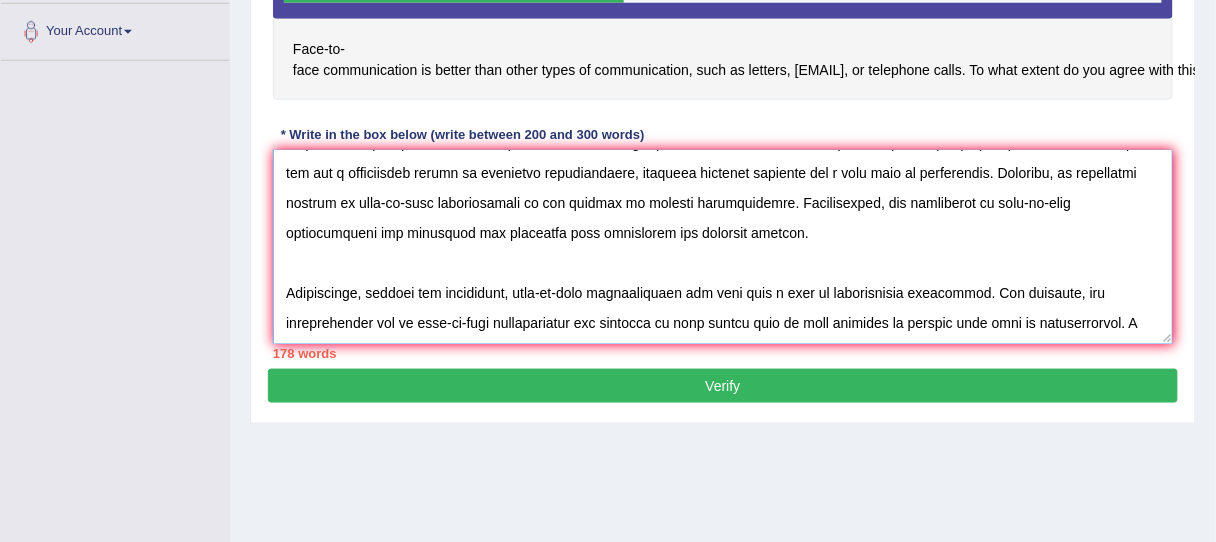 scroll, scrollTop: 166, scrollLeft: 0, axis: vertical 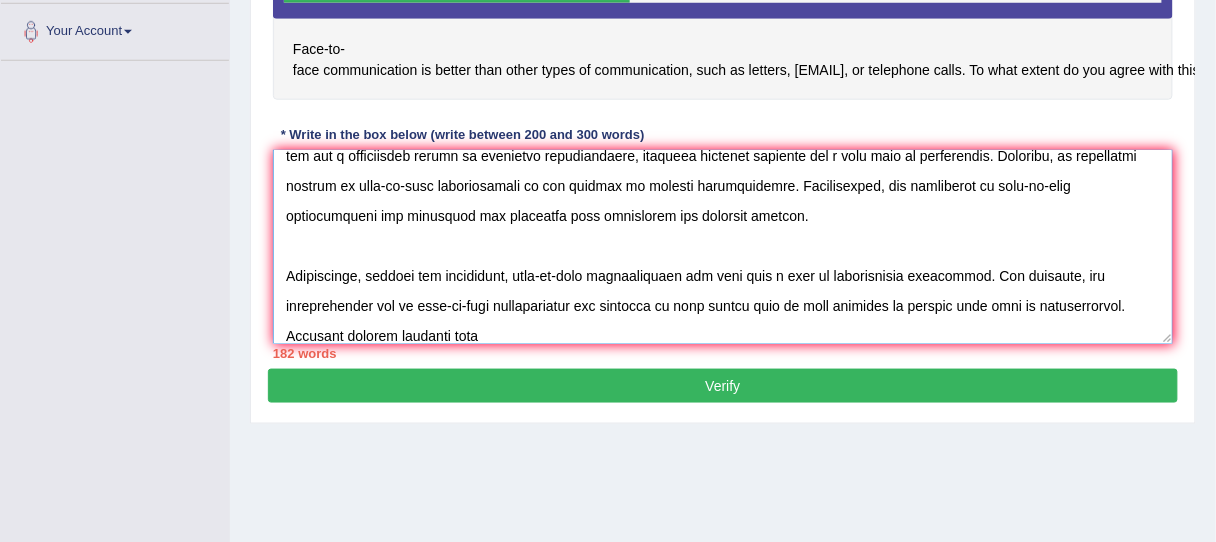paste on "face-to-face communication" 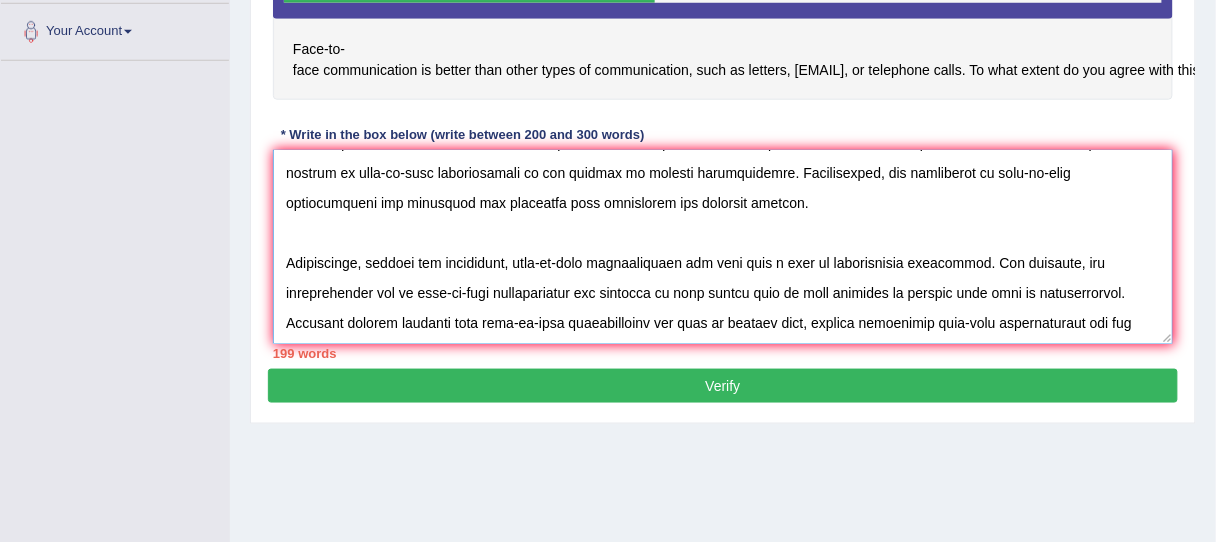 scroll, scrollTop: 196, scrollLeft: 0, axis: vertical 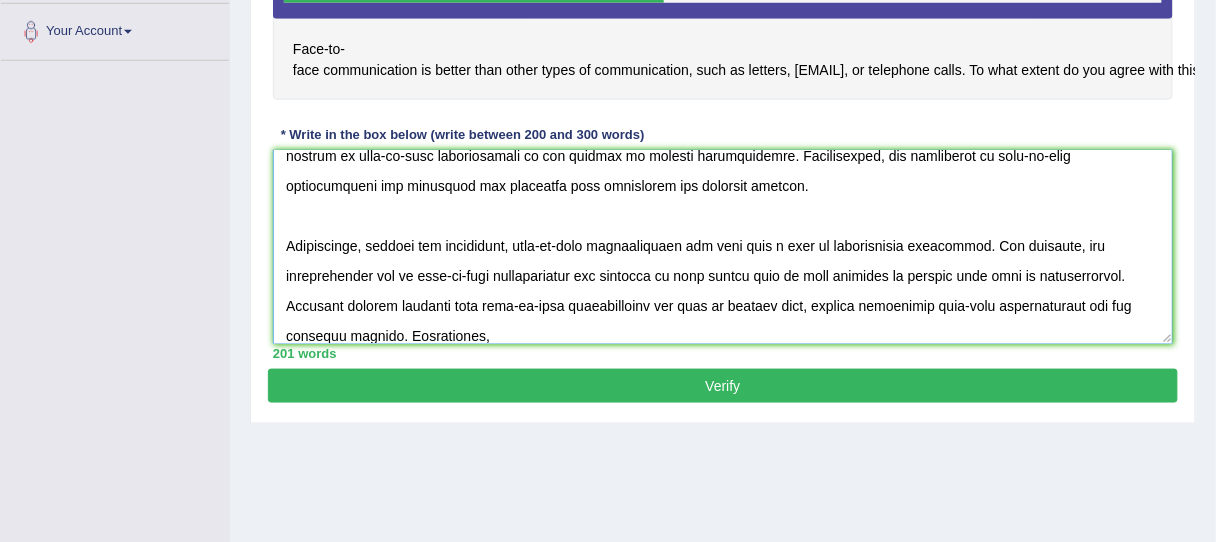 paste on "face-to-face communication" 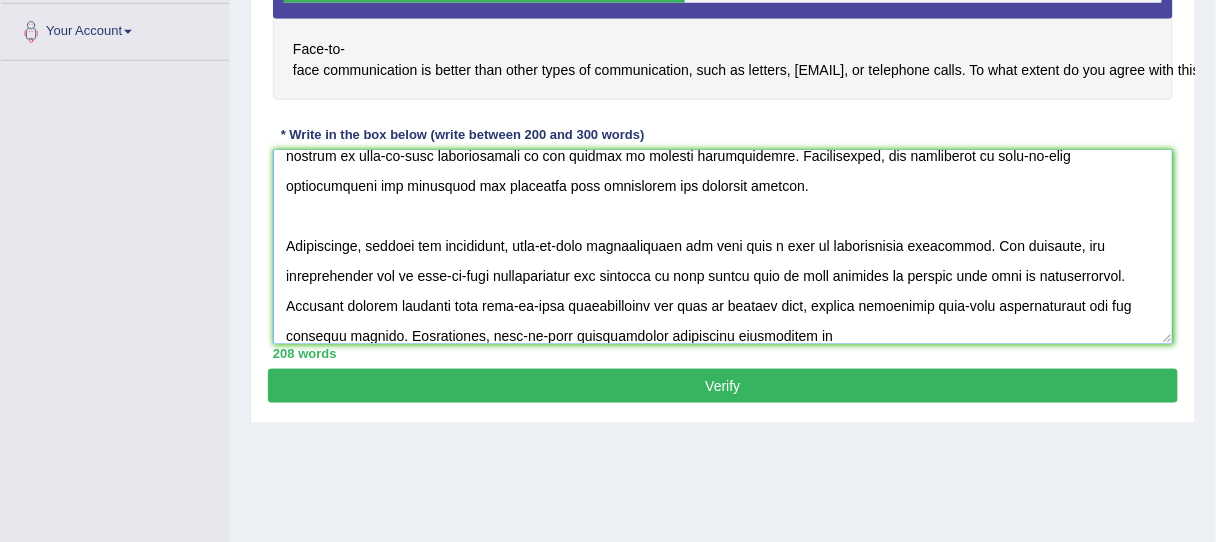 click at bounding box center [723, 247] 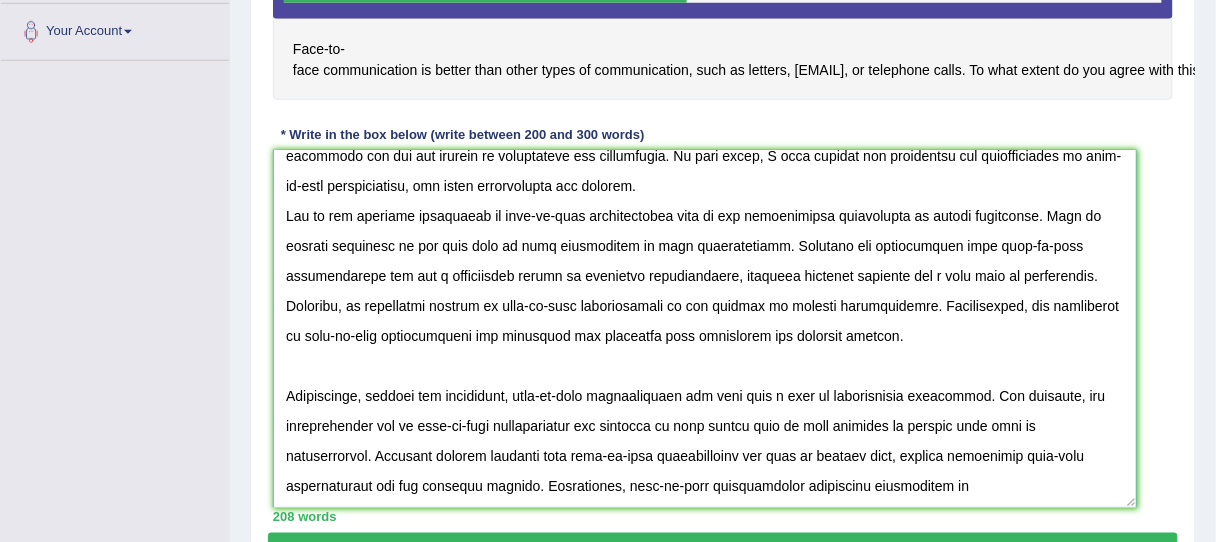 scroll, scrollTop: 36, scrollLeft: 0, axis: vertical 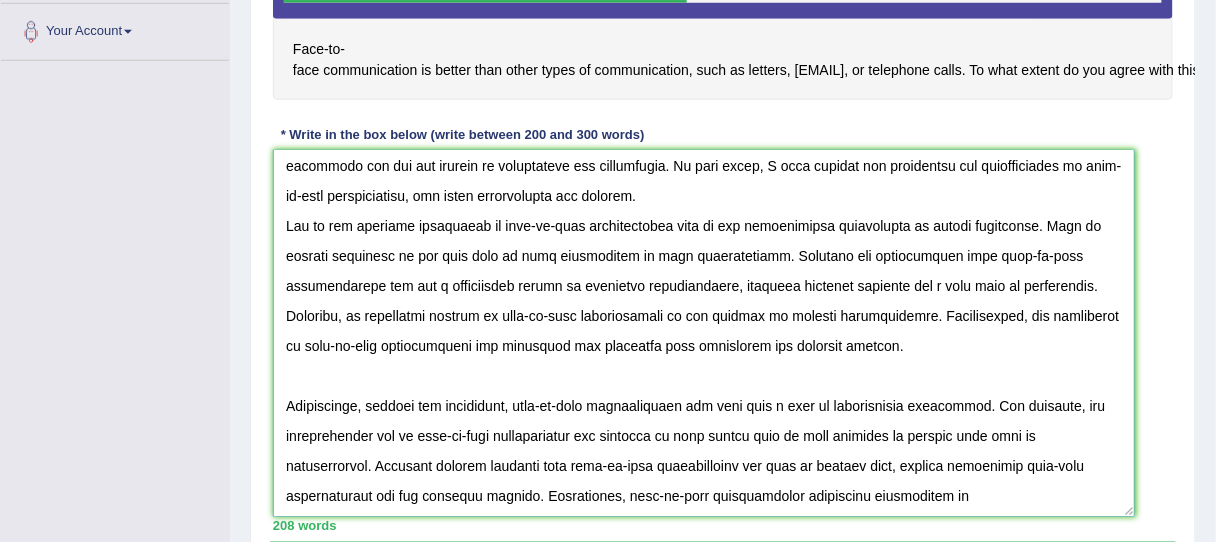 drag, startPoint x: 1169, startPoint y: 334, endPoint x: 896, endPoint y: 360, distance: 274.2353 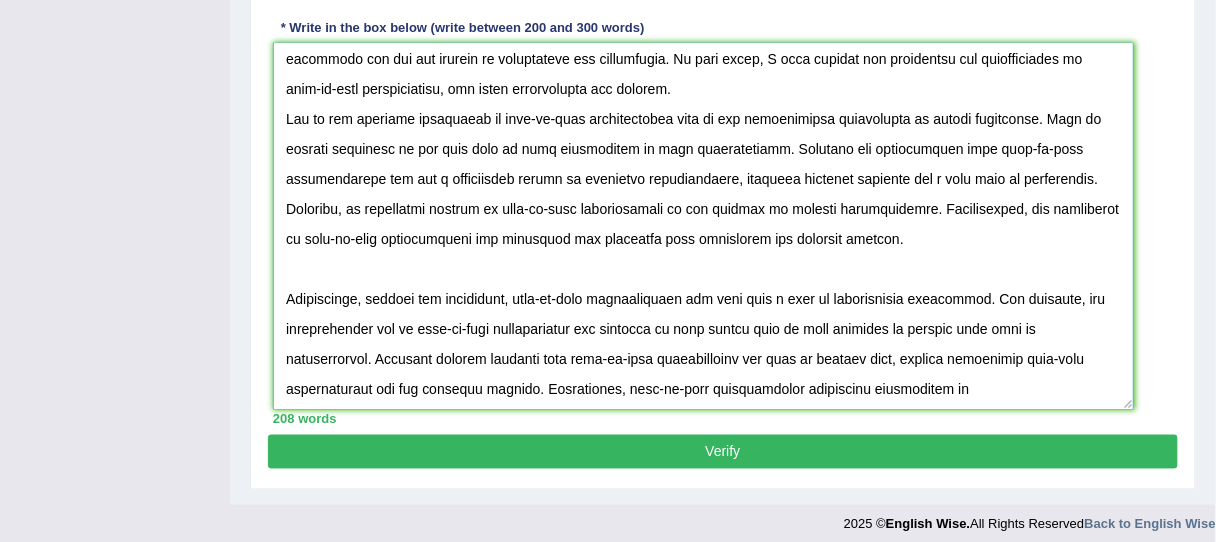 scroll, scrollTop: 554, scrollLeft: 0, axis: vertical 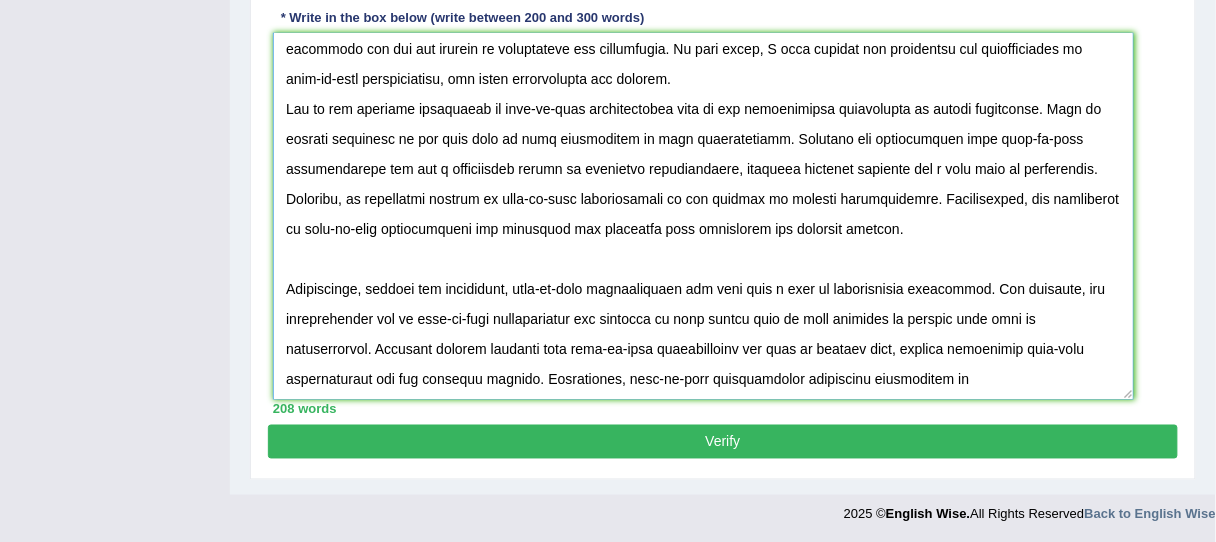 click at bounding box center [703, 216] 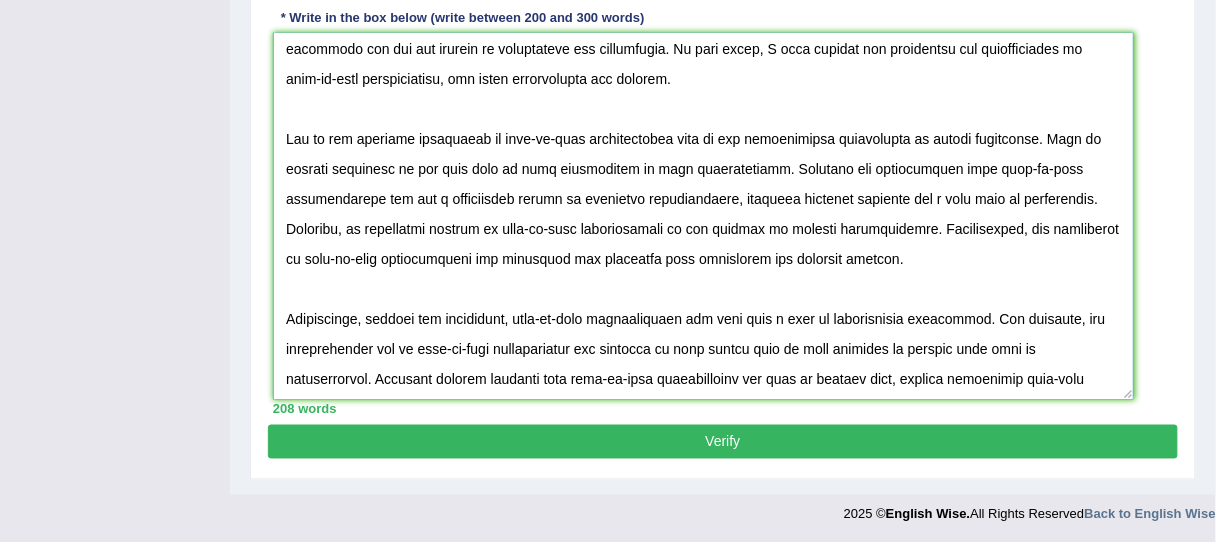 scroll, scrollTop: 66, scrollLeft: 0, axis: vertical 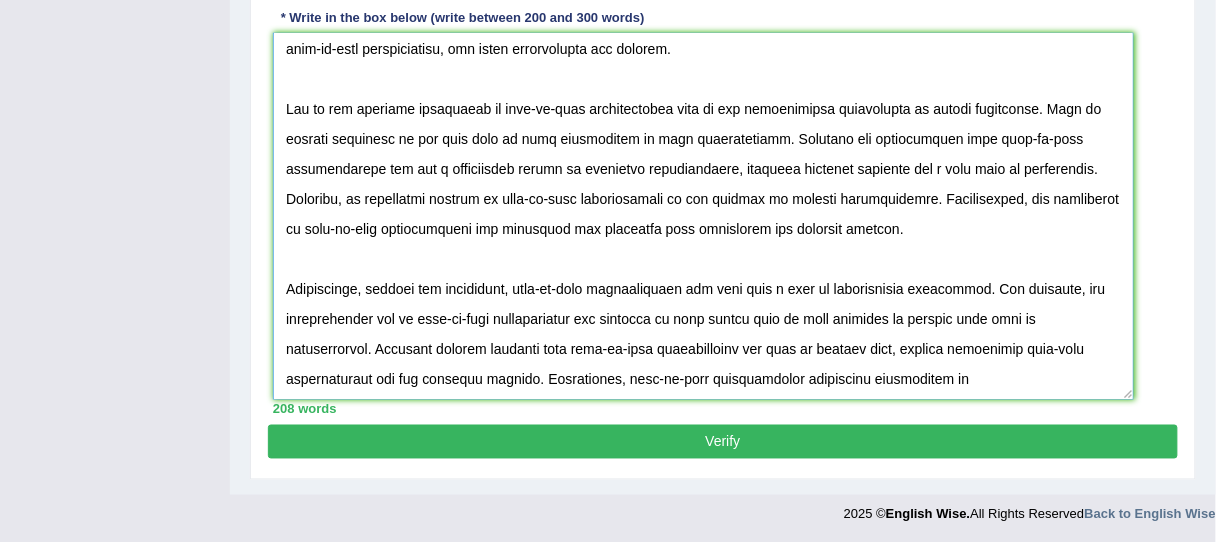 click at bounding box center (703, 216) 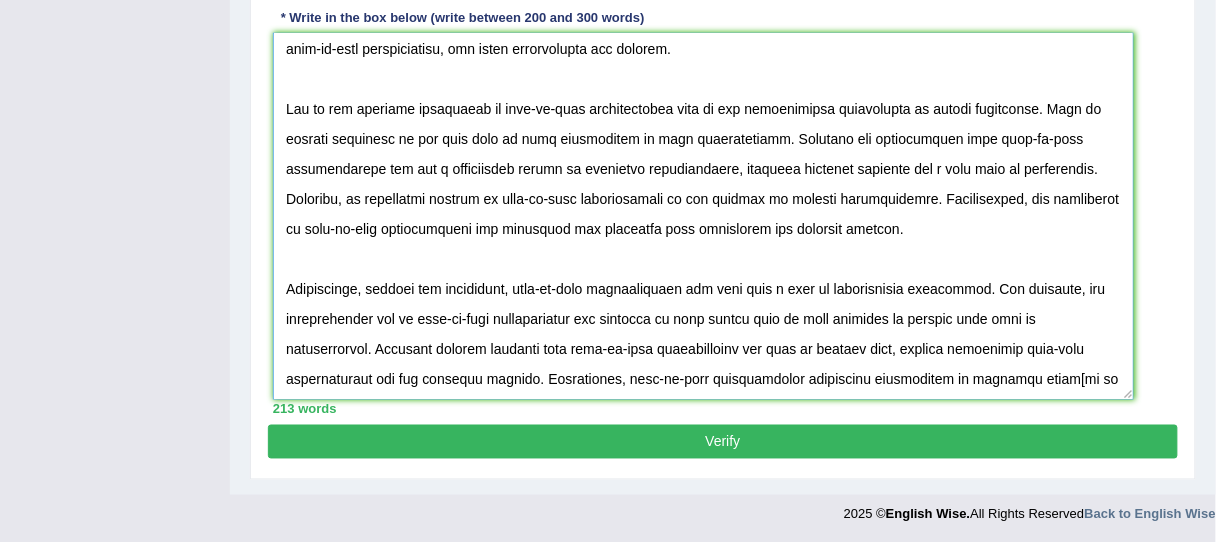 scroll, scrollTop: 83, scrollLeft: 0, axis: vertical 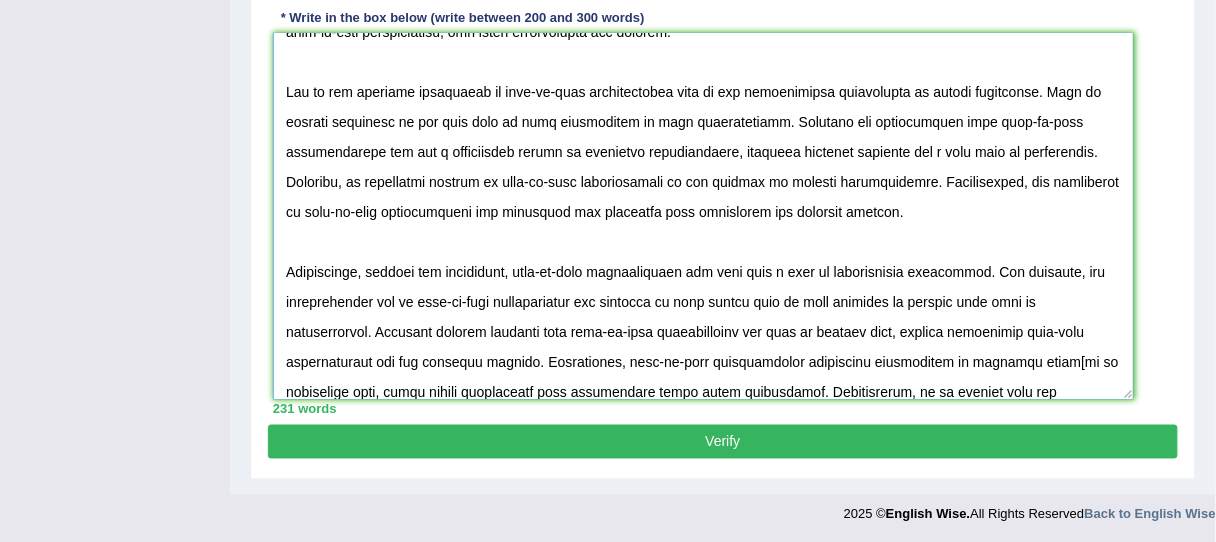 paste on "face-to-face communication" 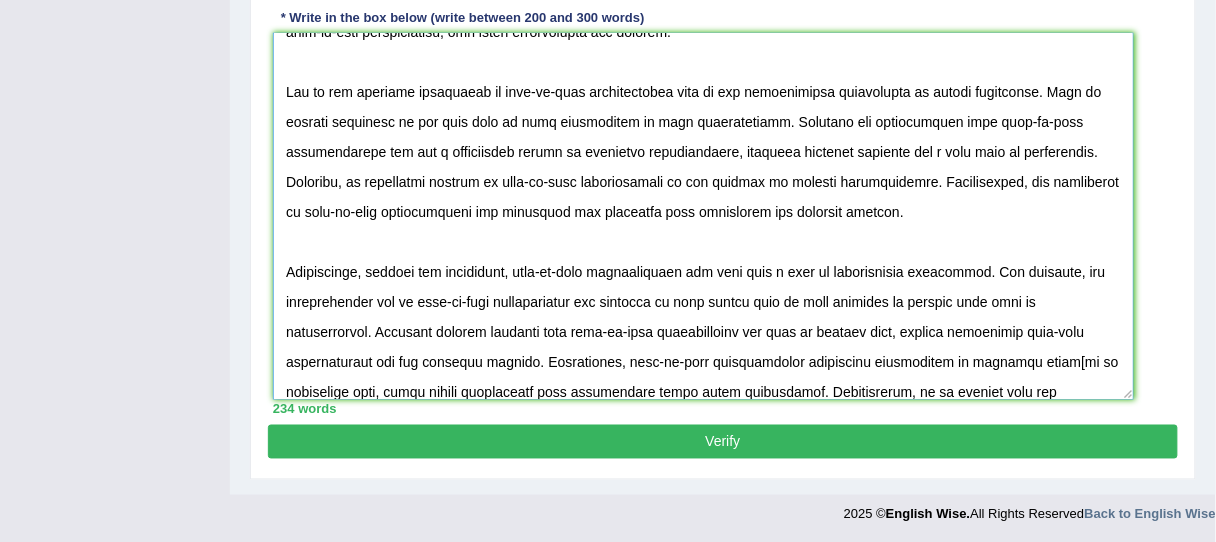 scroll, scrollTop: 113, scrollLeft: 0, axis: vertical 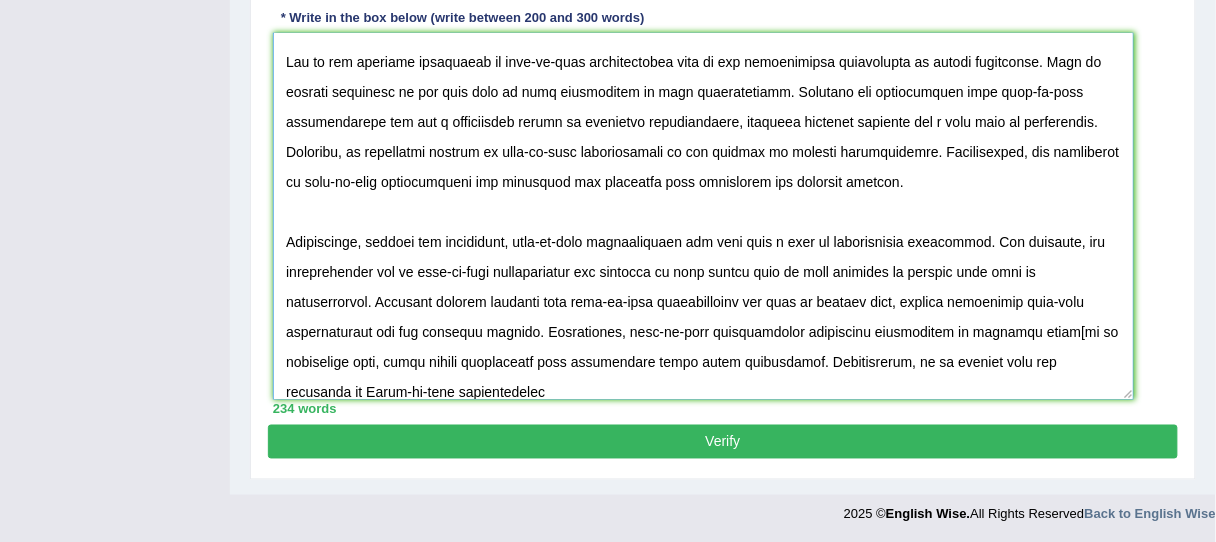 click at bounding box center (703, 216) 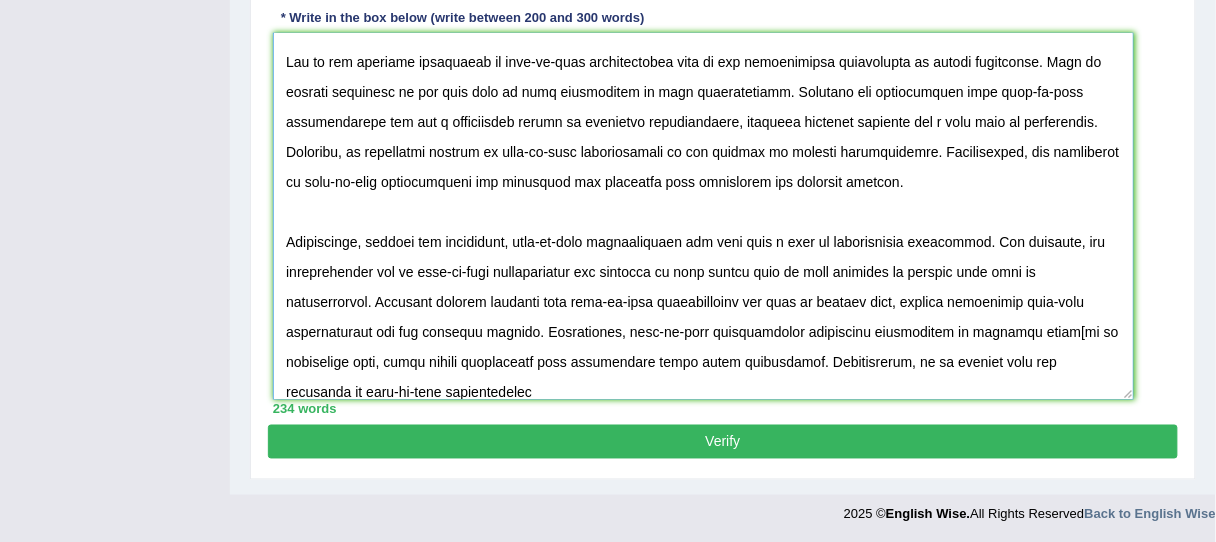 click at bounding box center [703, 216] 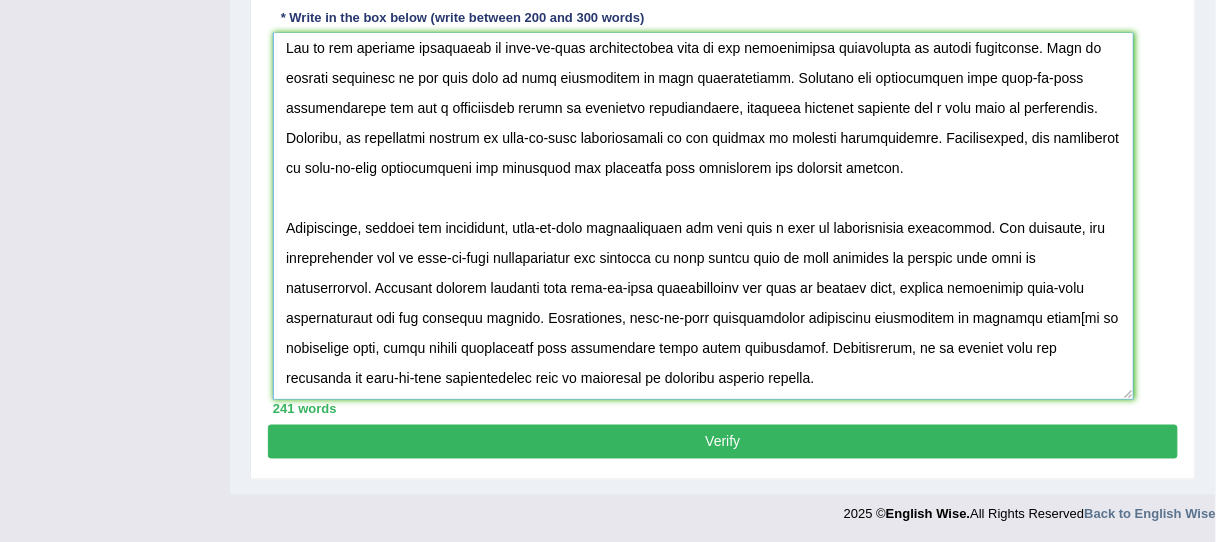 scroll, scrollTop: 172, scrollLeft: 0, axis: vertical 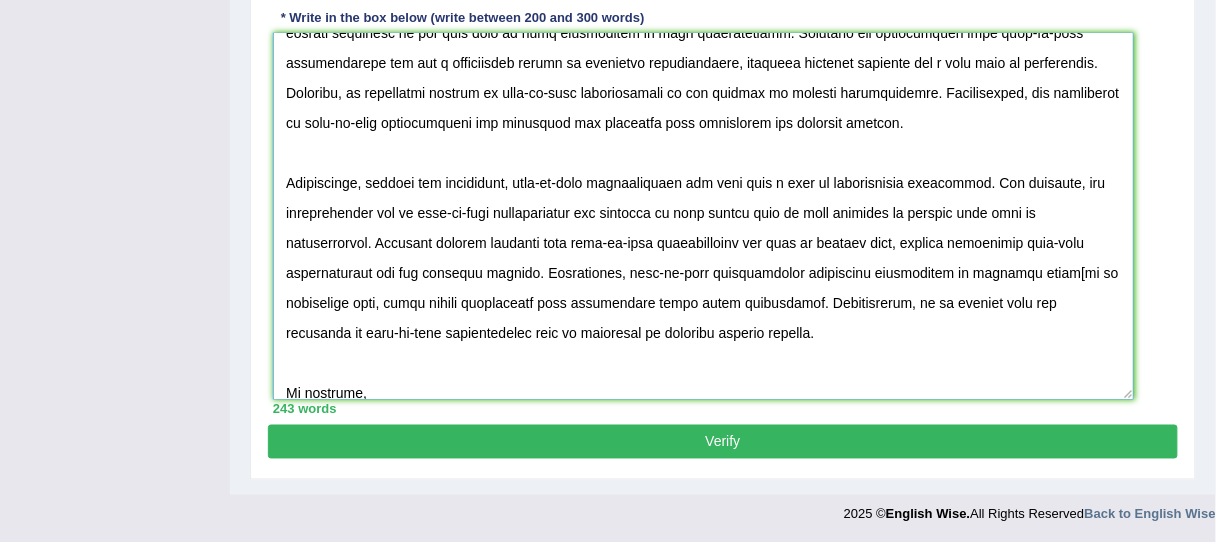 paste on "face-to-face communication" 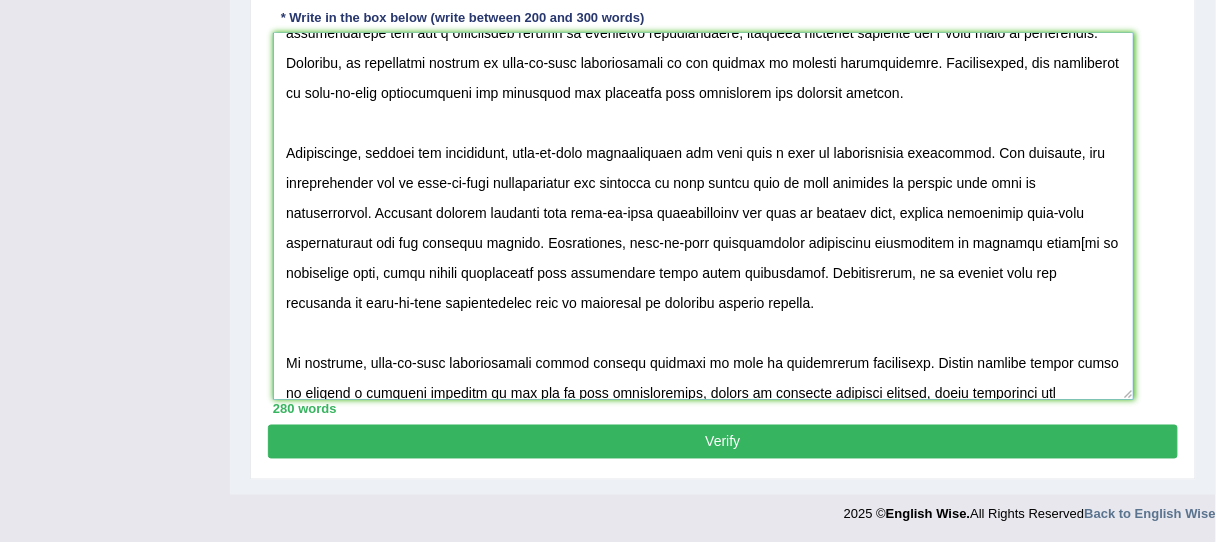 scroll, scrollTop: 232, scrollLeft: 0, axis: vertical 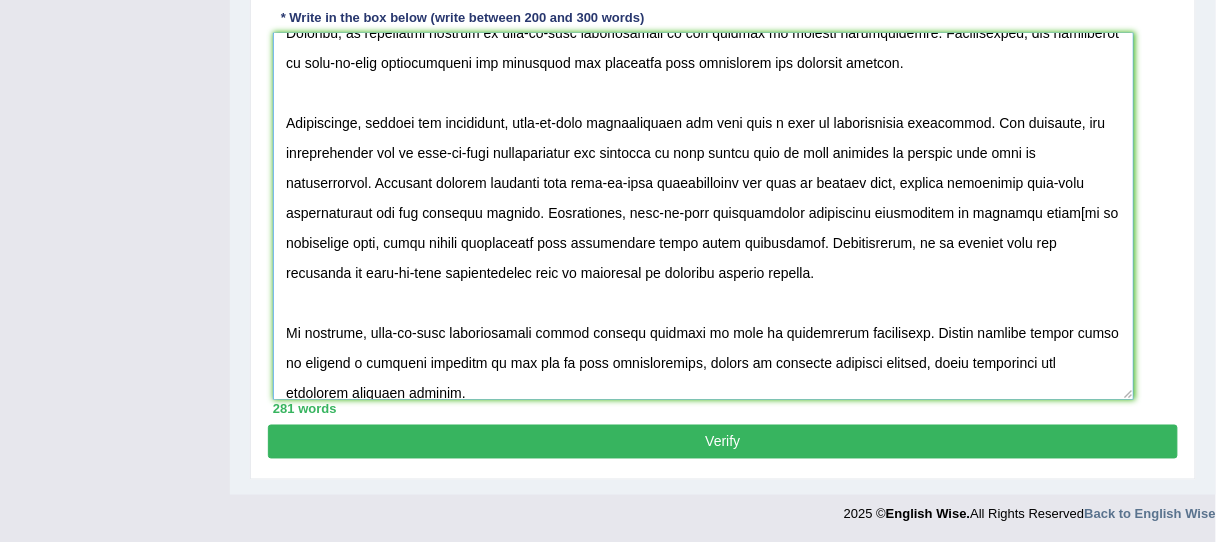 click at bounding box center [703, 216] 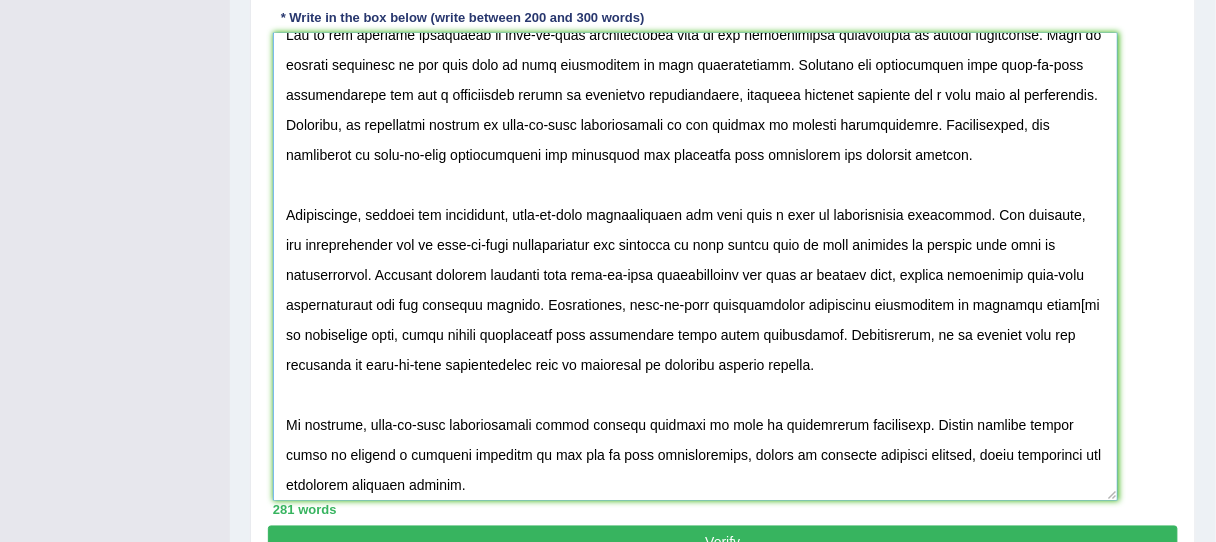 drag, startPoint x: 1126, startPoint y: 396, endPoint x: 1104, endPoint y: 494, distance: 100.43903 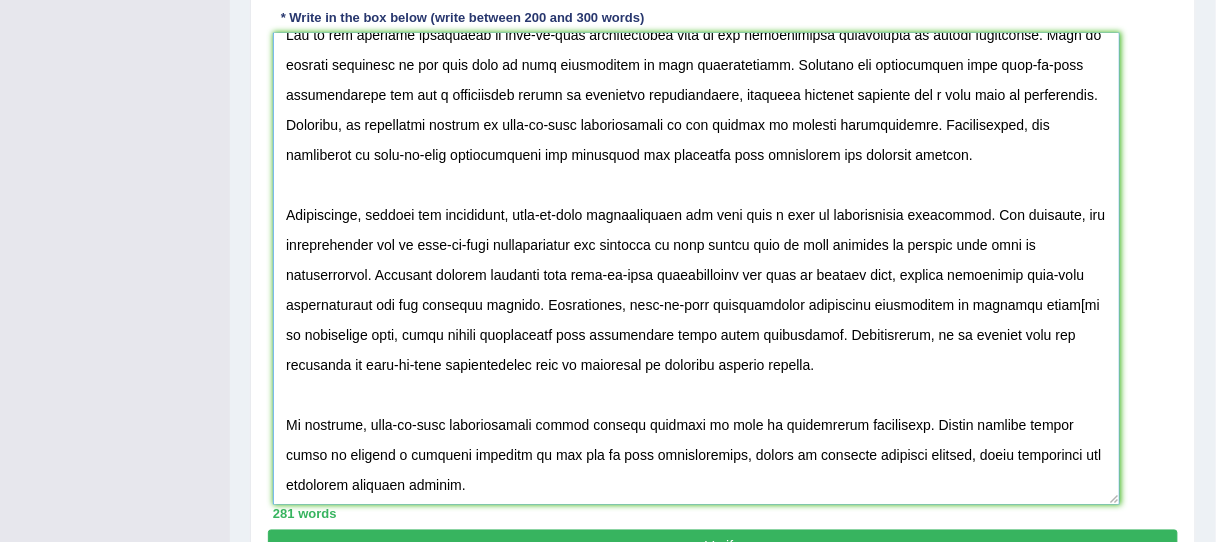 click at bounding box center (696, 269) 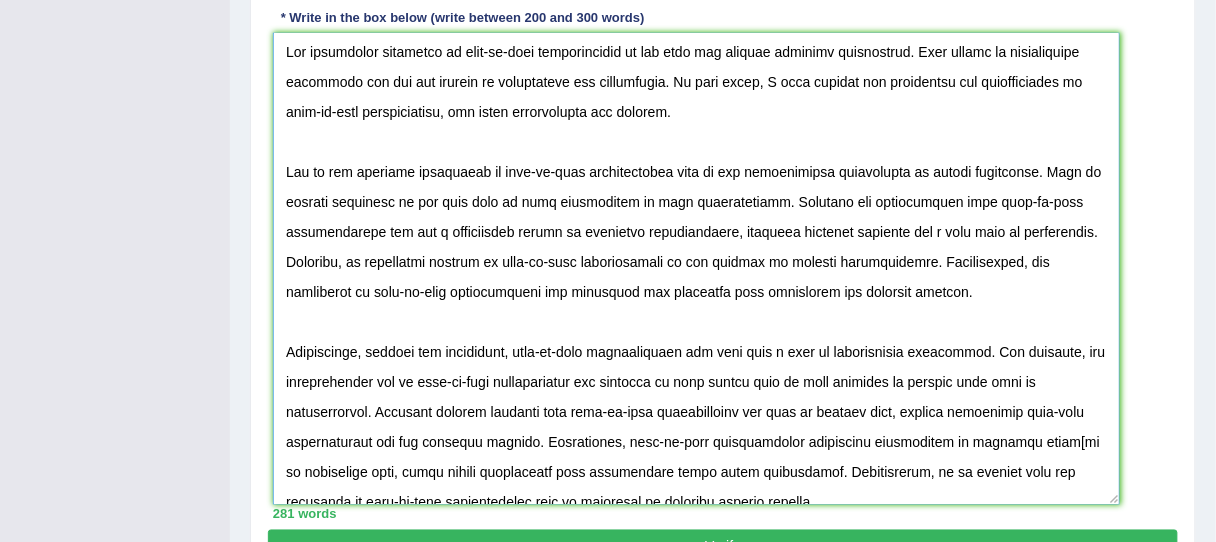 scroll, scrollTop: 0, scrollLeft: 0, axis: both 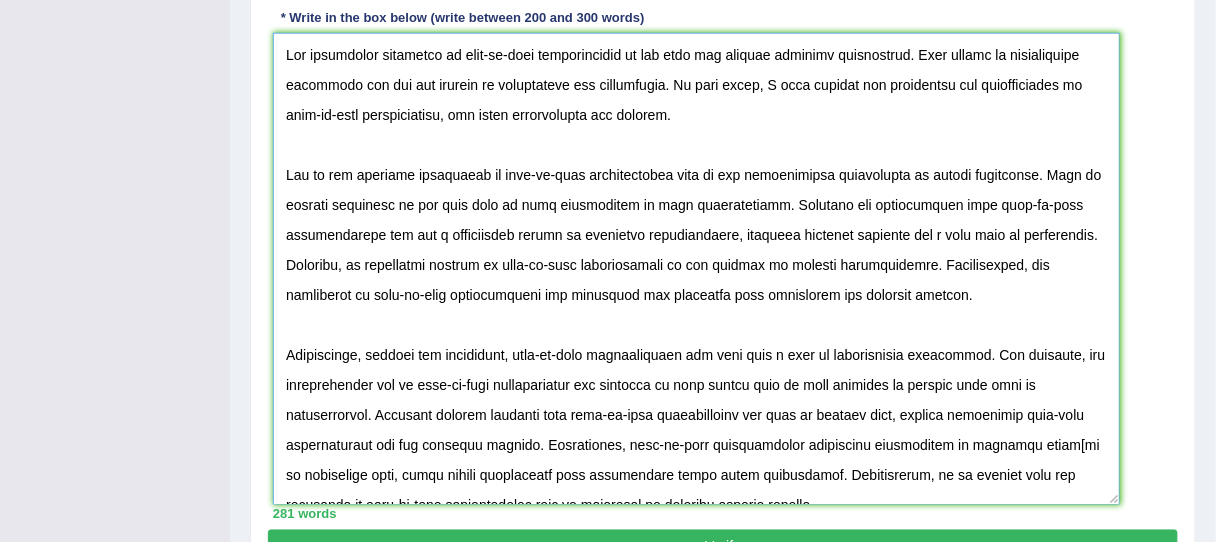 click at bounding box center (696, 269) 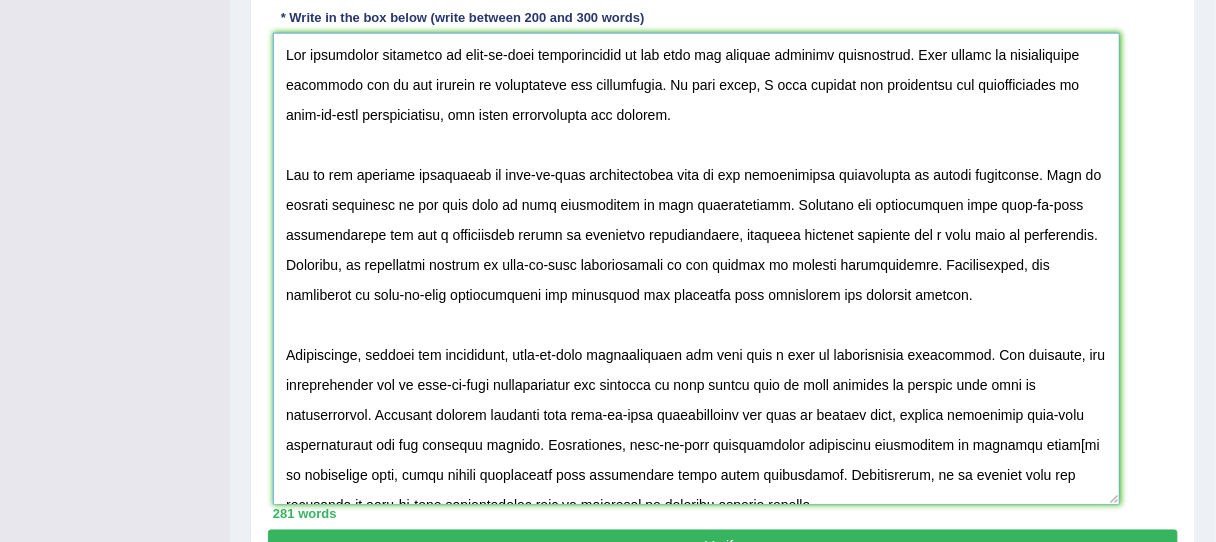 click at bounding box center [696, 269] 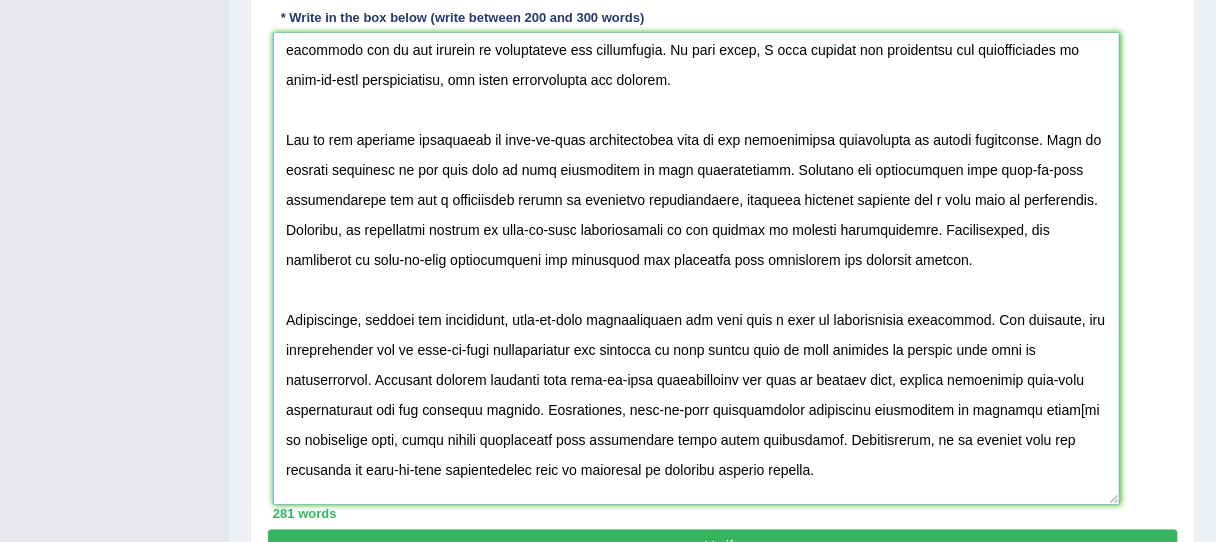 scroll, scrollTop: 80, scrollLeft: 0, axis: vertical 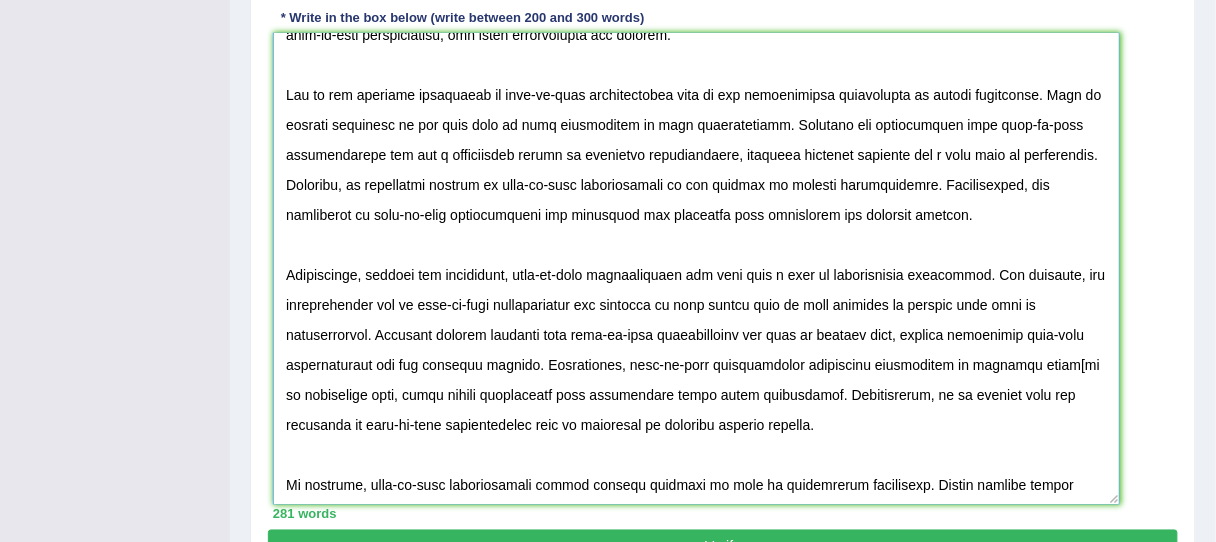 click at bounding box center [696, 269] 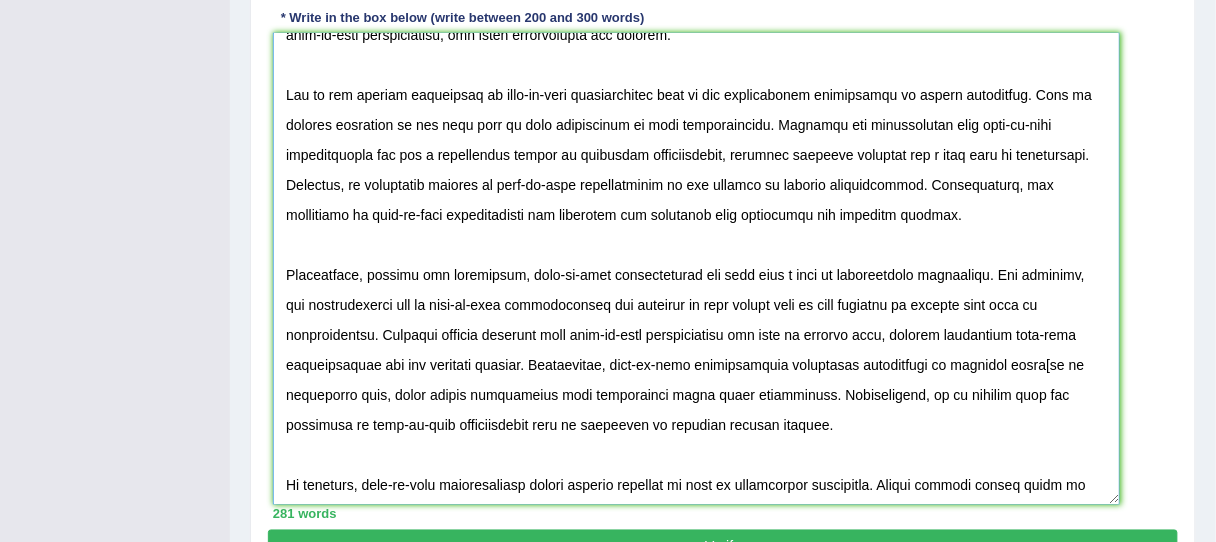 click at bounding box center (696, 269) 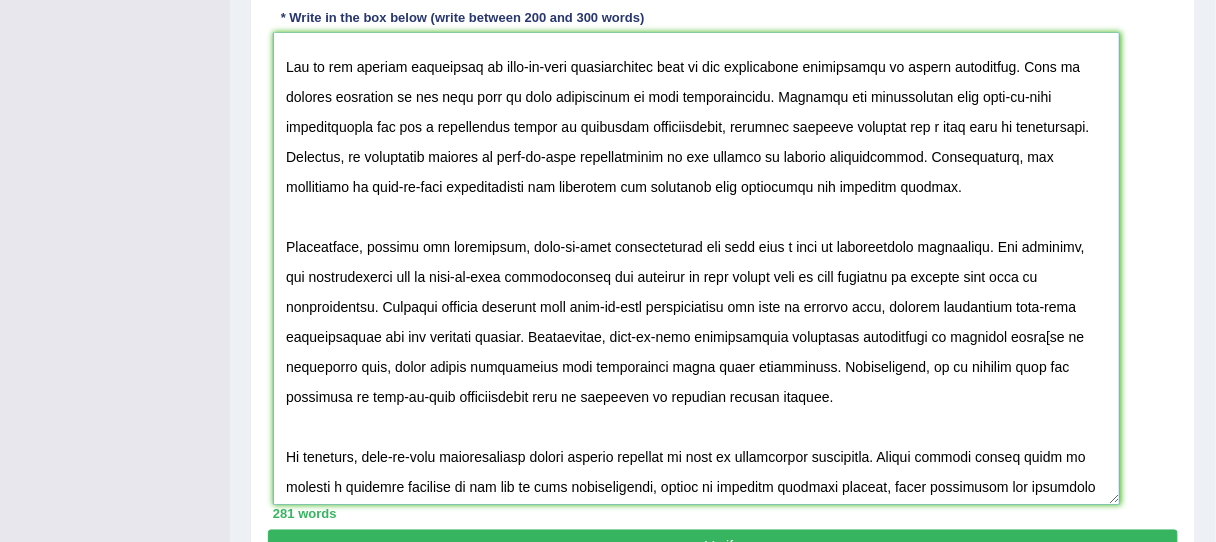scroll, scrollTop: 140, scrollLeft: 0, axis: vertical 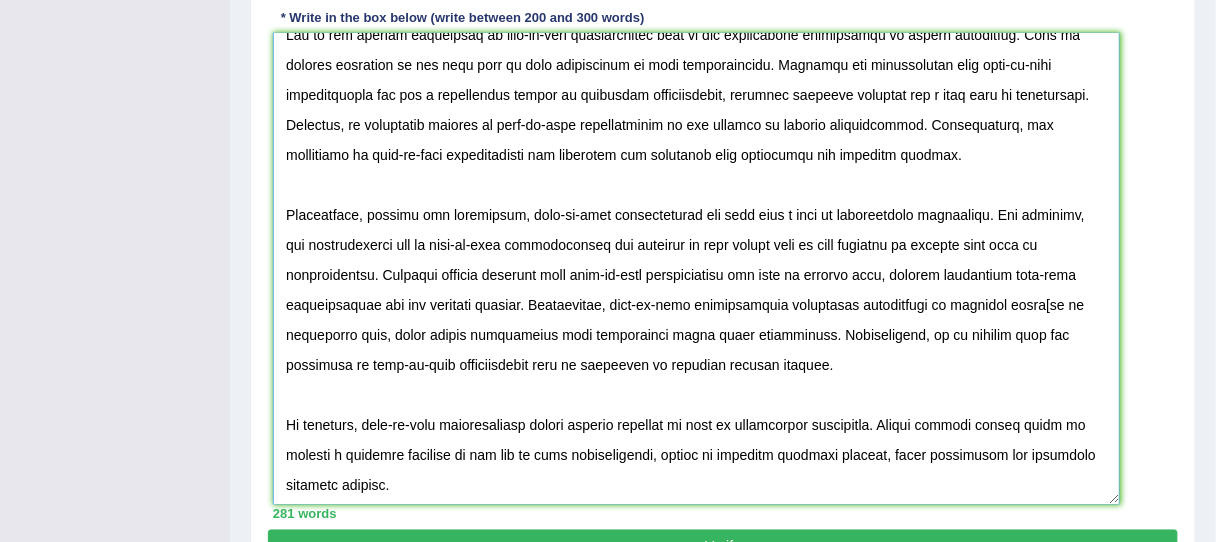 click at bounding box center [696, 269] 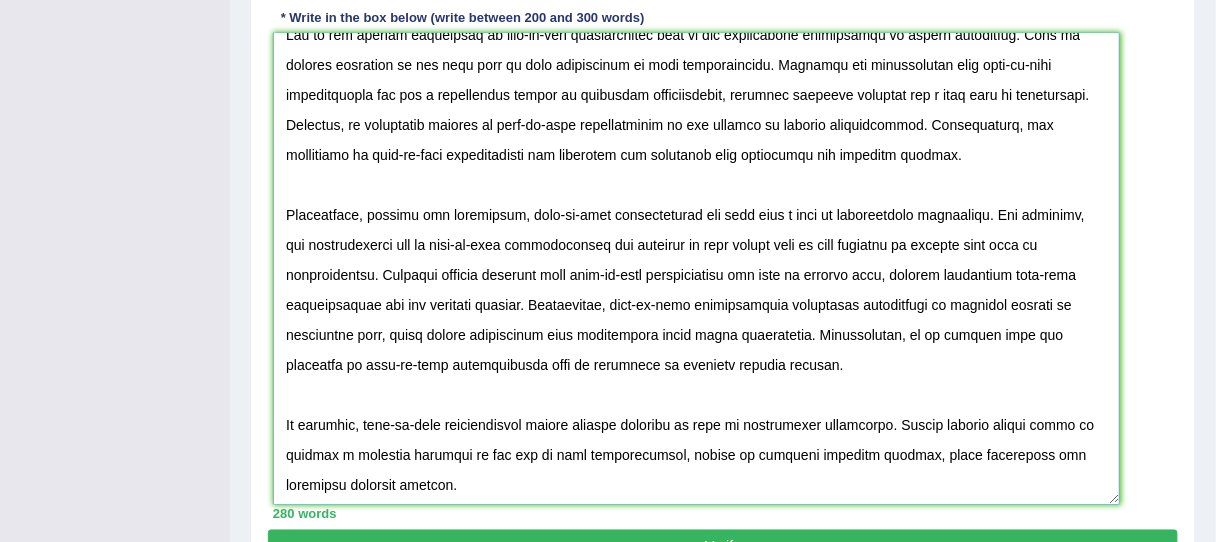click at bounding box center [696, 269] 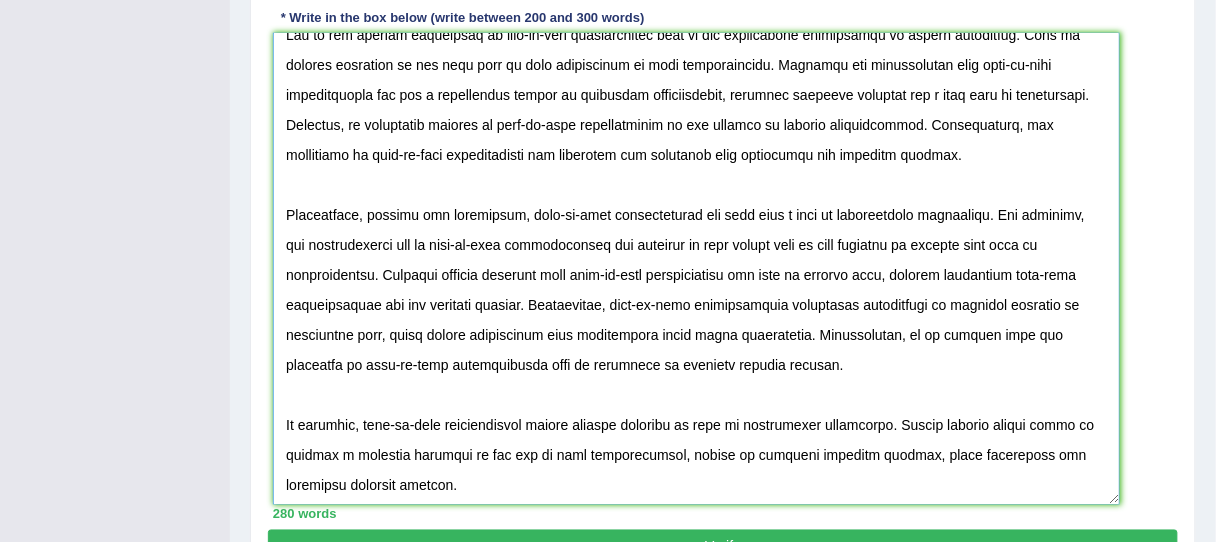 drag, startPoint x: 1041, startPoint y: 303, endPoint x: 1054, endPoint y: 304, distance: 13.038404 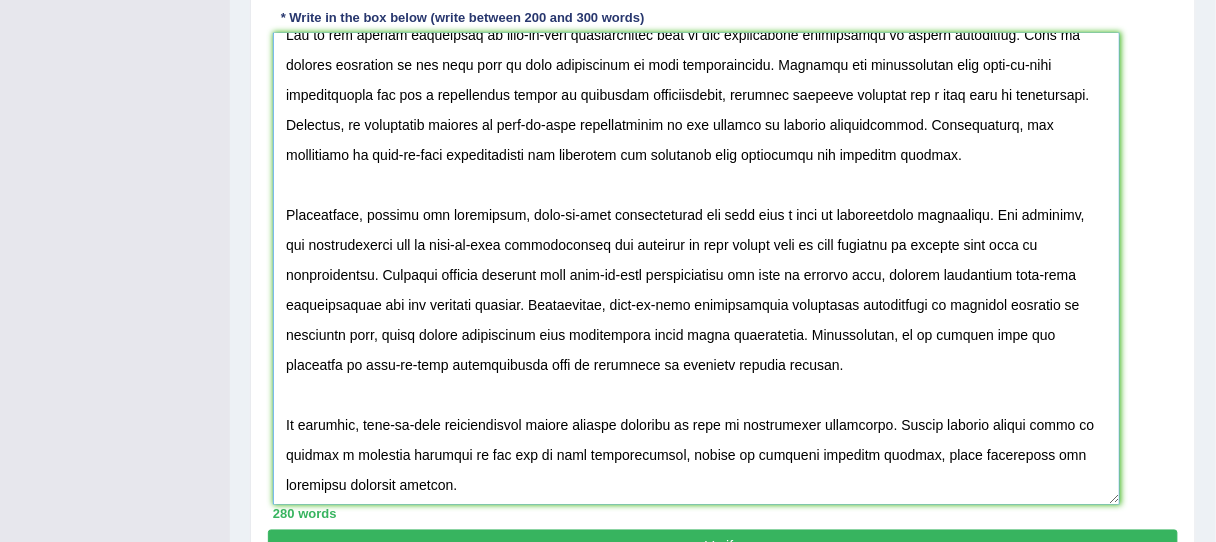 click at bounding box center [696, 269] 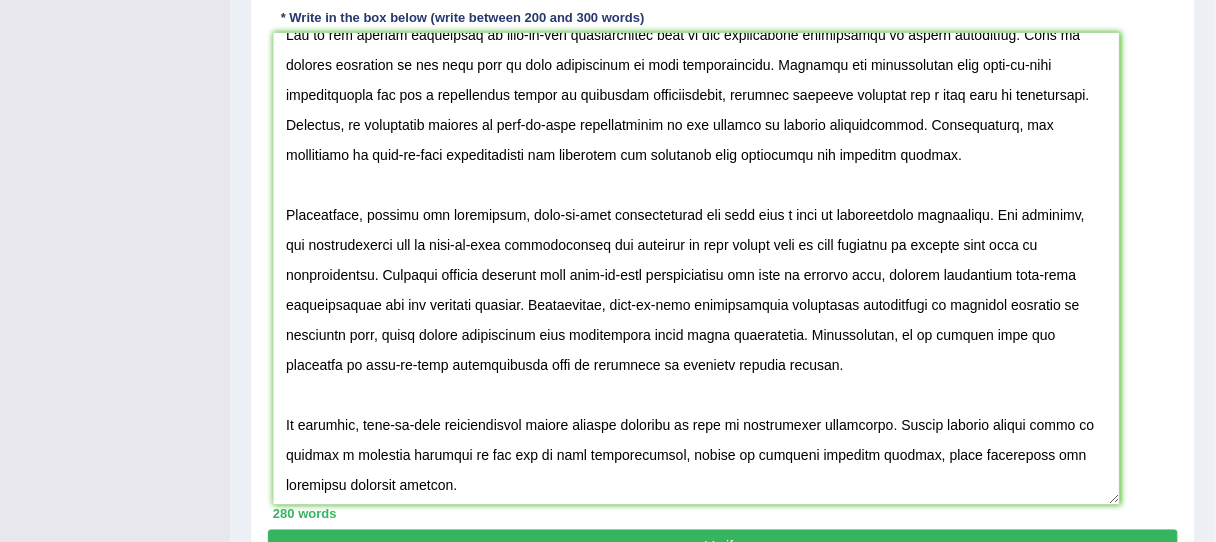 click on "Toggle navigation
Home
Practice Questions   Speaking Practice Read Aloud
Repeat Sentence
Describe Image
Re-tell Lecture
Answer Short Question
Summarize Group Discussion
Respond To A Situation
Writing Practice  Summarize Written Text
Write Essay
Reading Practice  Reading & Writing: Fill In The Blanks
Choose Multiple Answers
Re-order Paragraphs
Fill In The Blanks
Choose Single Answer
Listening Practice  Summarize Spoken Text
Highlight Incorrect Words
Highlight Correct Summary
Select Missing Word
Choose Single Answer
Choose Multiple Answers
Fill In The Blanks
Write From Dictation
Pronunciation
Tests  Take Practice Sectional Test
Take Mock Test" at bounding box center (608, 43) 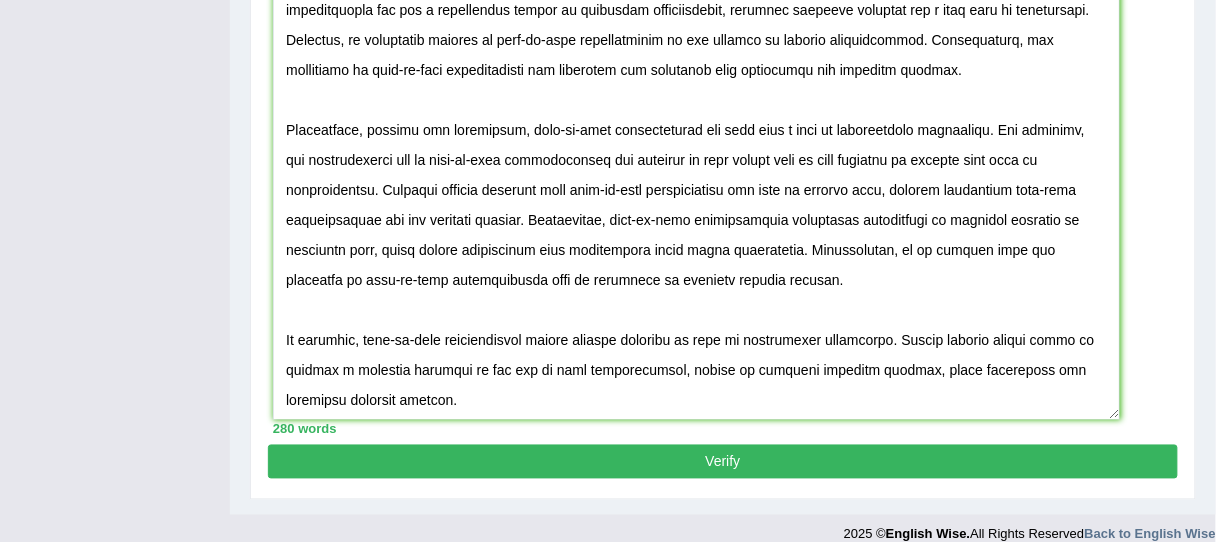 scroll, scrollTop: 659, scrollLeft: 0, axis: vertical 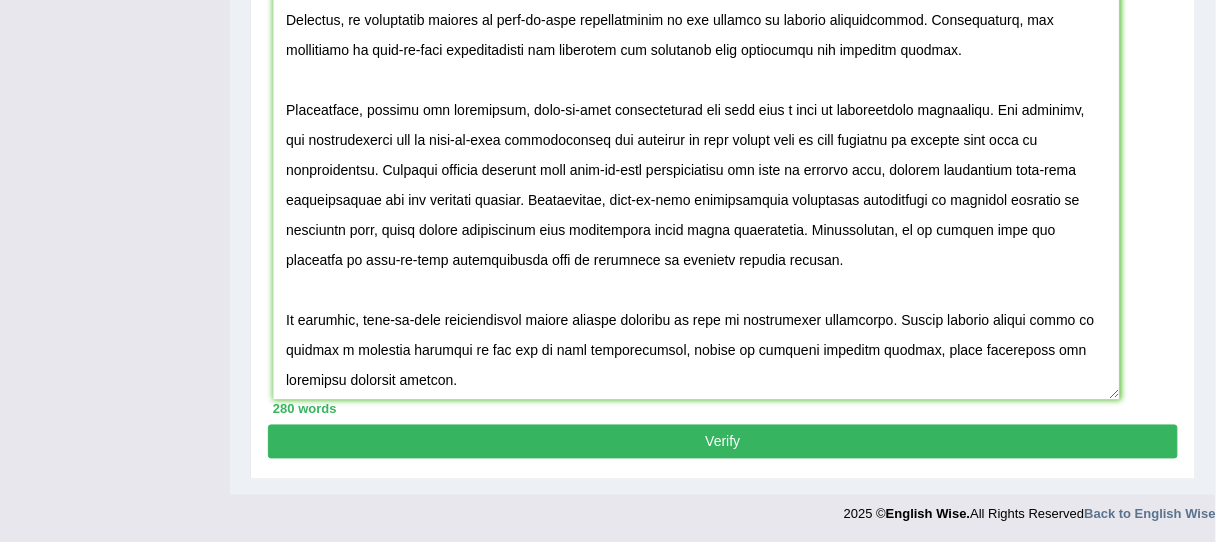 click on "Instructions: You will have 20 minutes to plan, write and revise an essay about the topic below. Your response will be judged on how well you develop a position, organize your ideas, present supporting details, and control the elements of standard written English. You should write 200-300 words.
Timer — Answering ( 16 / 20m ) Skip Face-to-face communication is better than other types of communication, such as letters, email, or telephone calls. To what extent do you agree with this statement? * Write in the box below (write between 200 and 300 words) 280 words Written Keywords: A.I. Engine Result: Processing..." at bounding box center [723, 15] 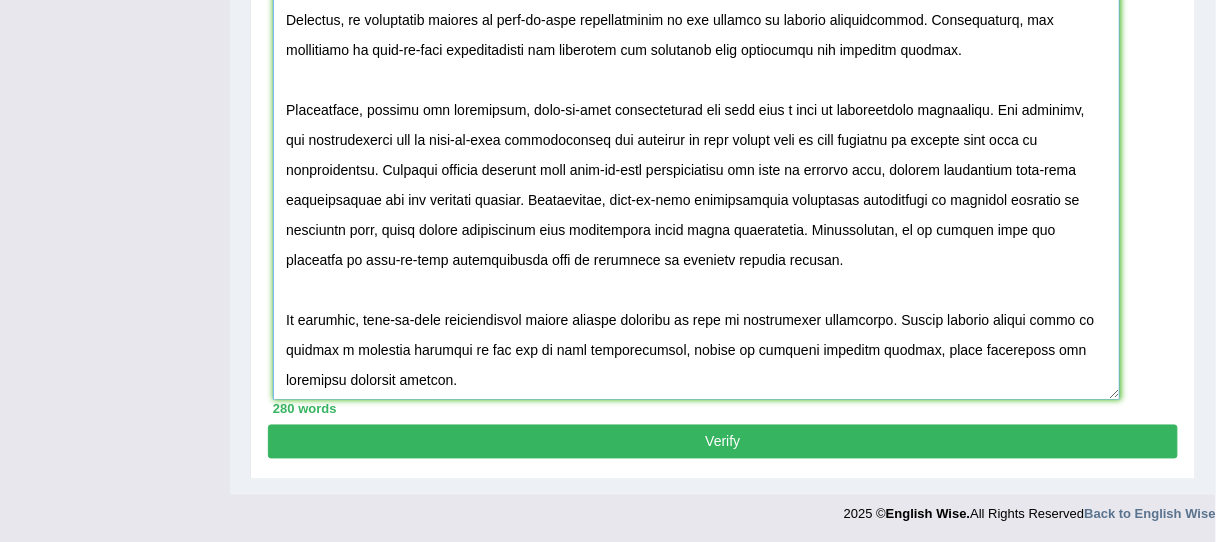 click at bounding box center [696, 164] 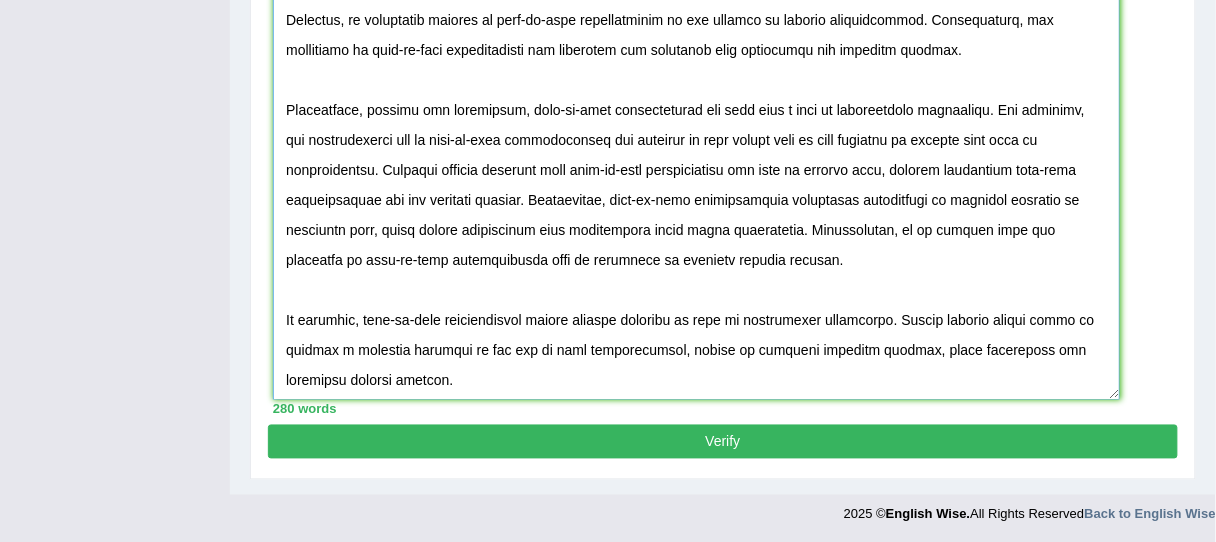 click at bounding box center (696, 164) 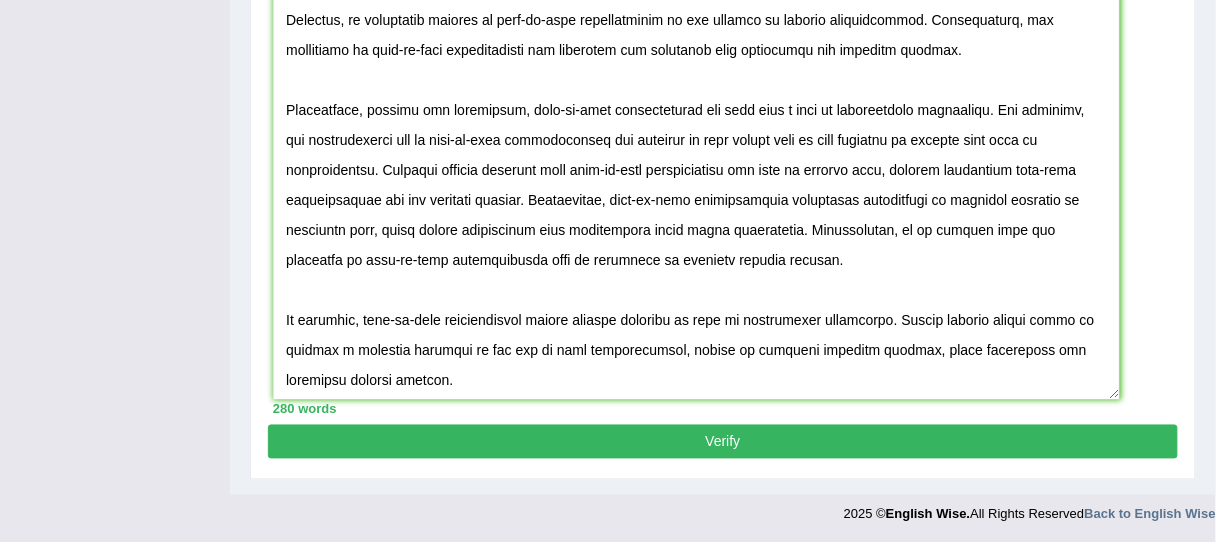 click on "Verify" at bounding box center (723, 442) 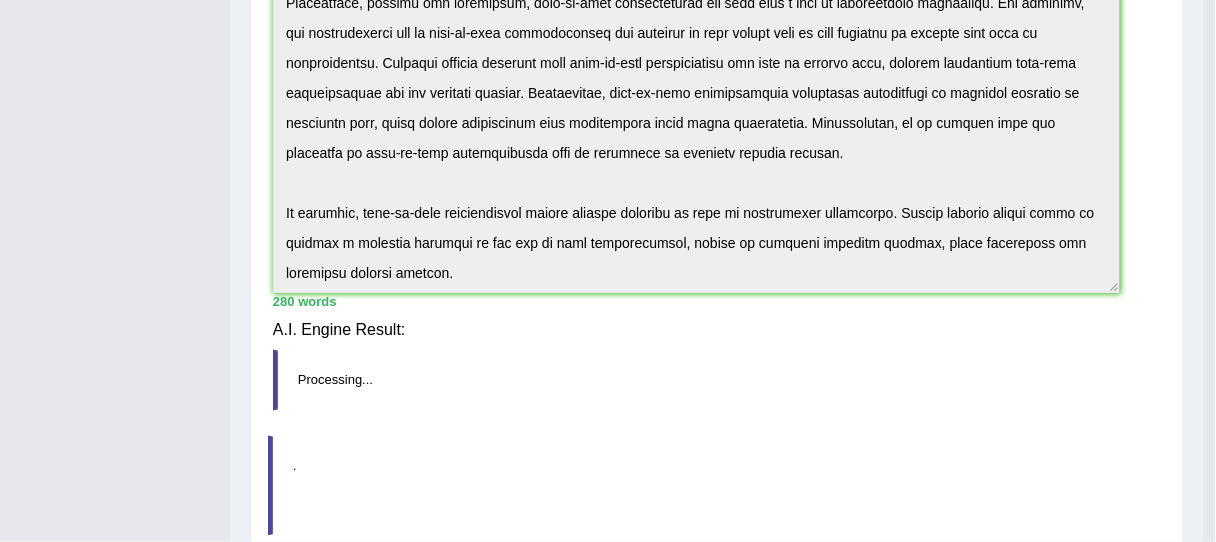 scroll, scrollTop: 552, scrollLeft: 0, axis: vertical 